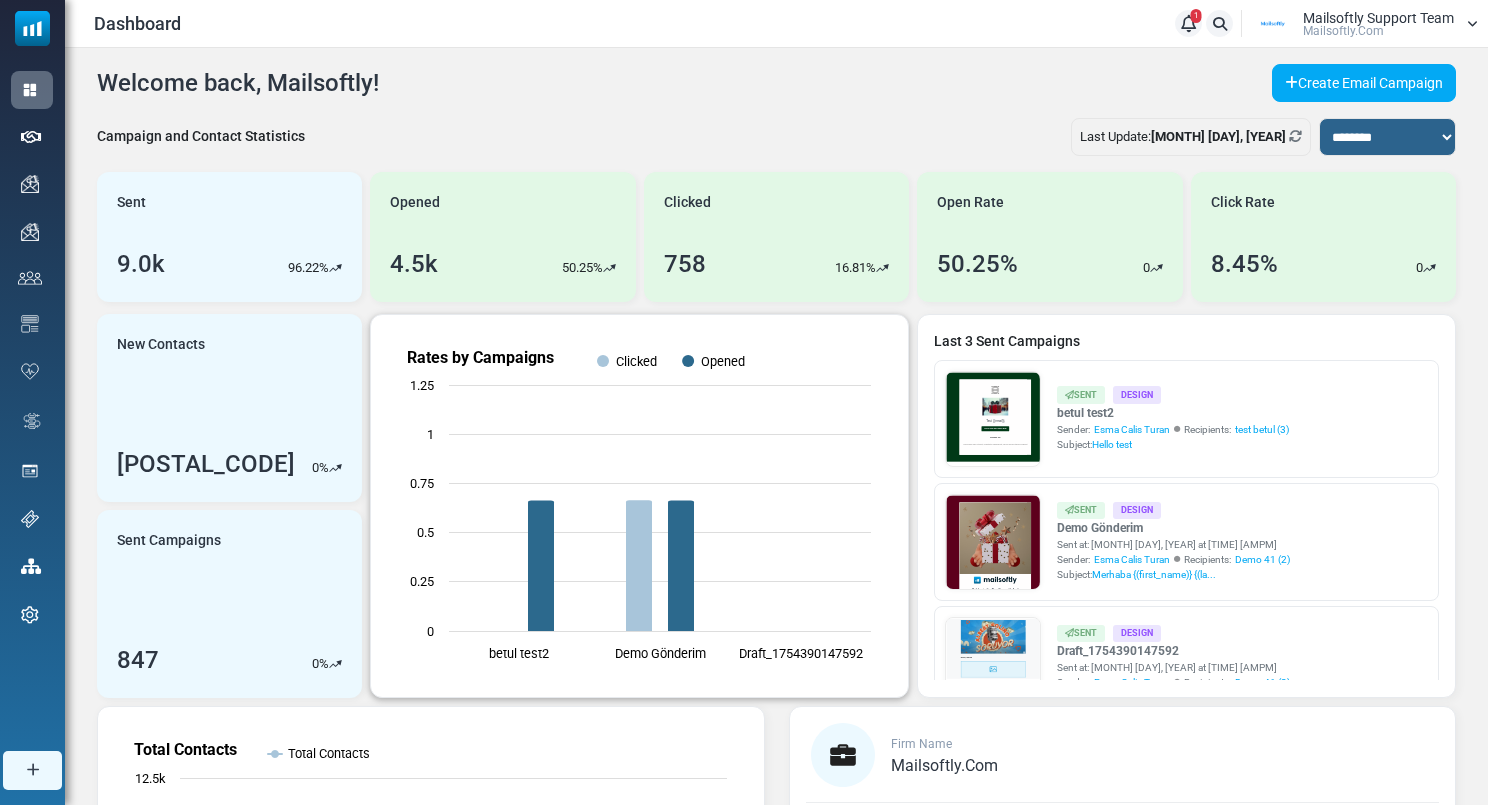 scroll, scrollTop: 0, scrollLeft: 0, axis: both 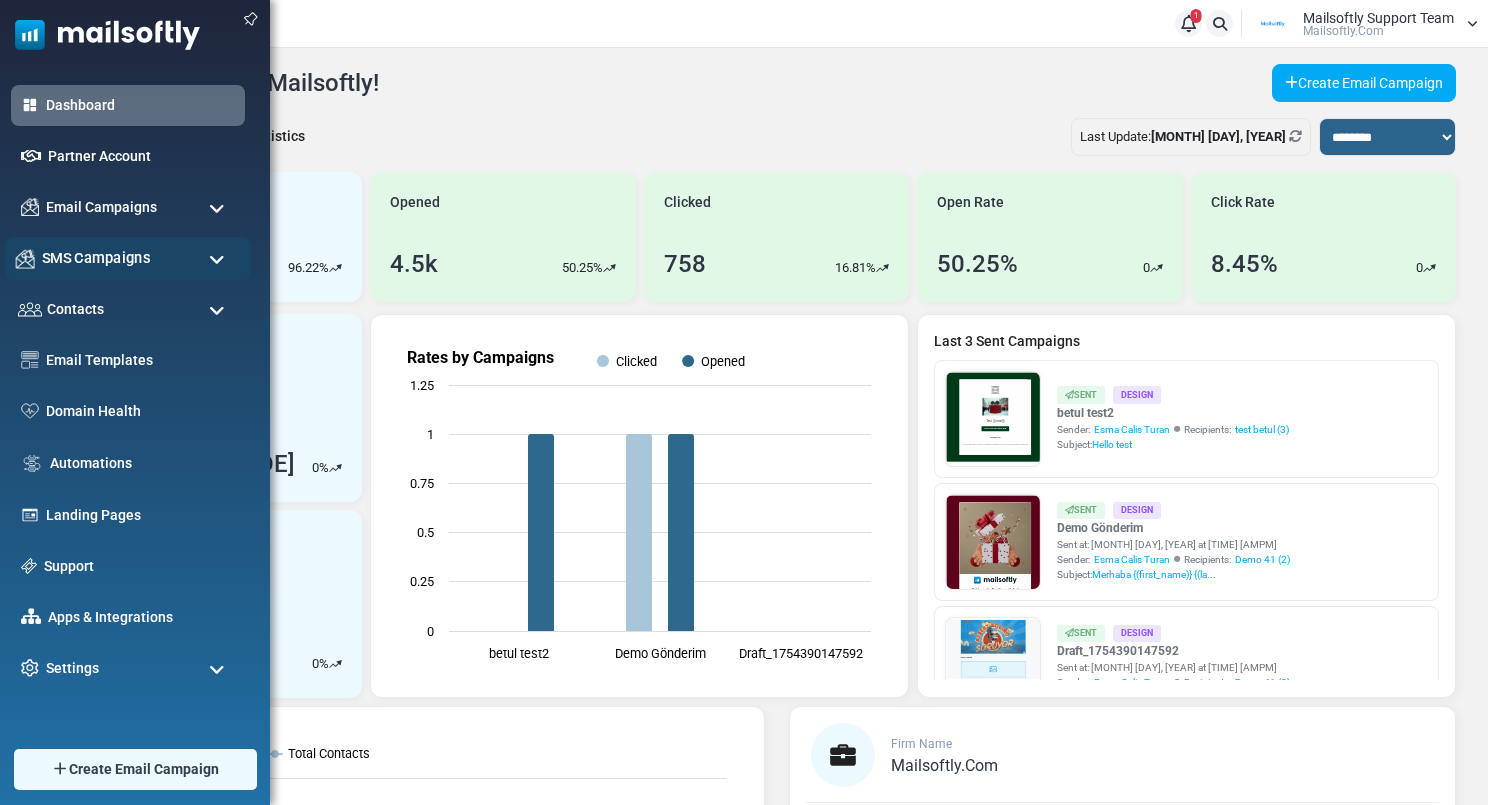 click on "SMS Campaigns" at bounding box center [96, 258] 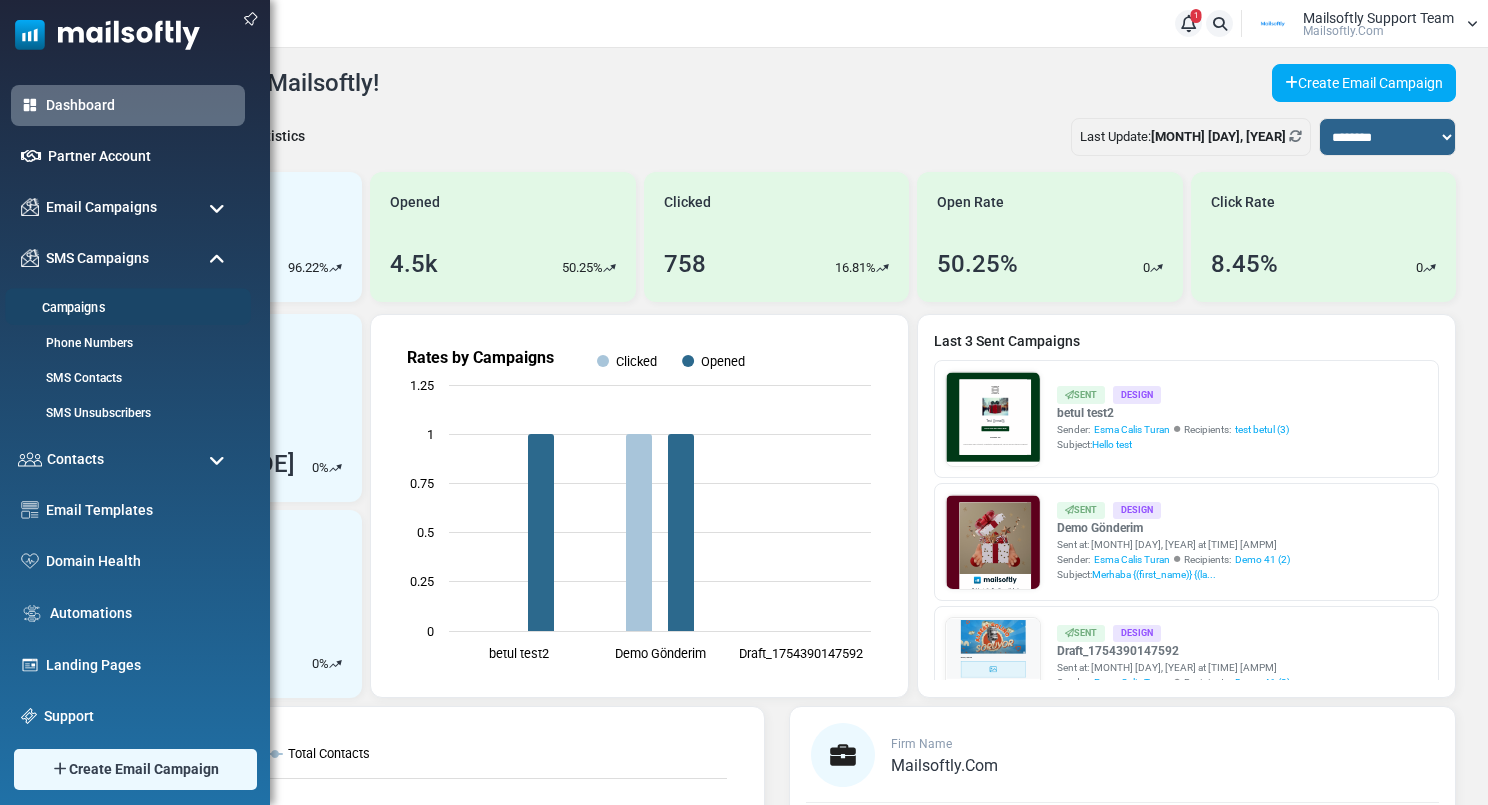 click on "Campaigns" at bounding box center (125, 308) 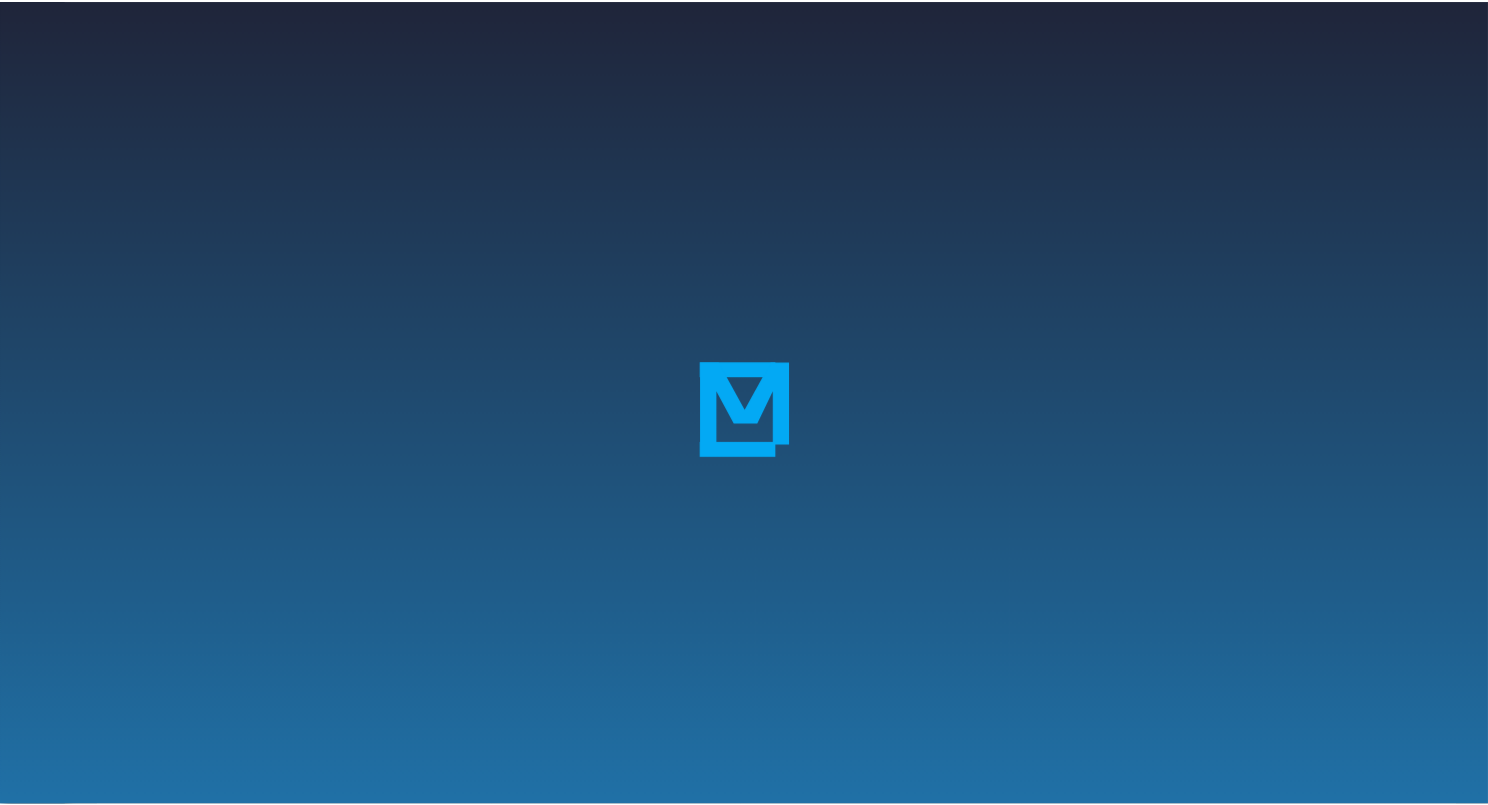 scroll, scrollTop: 0, scrollLeft: 0, axis: both 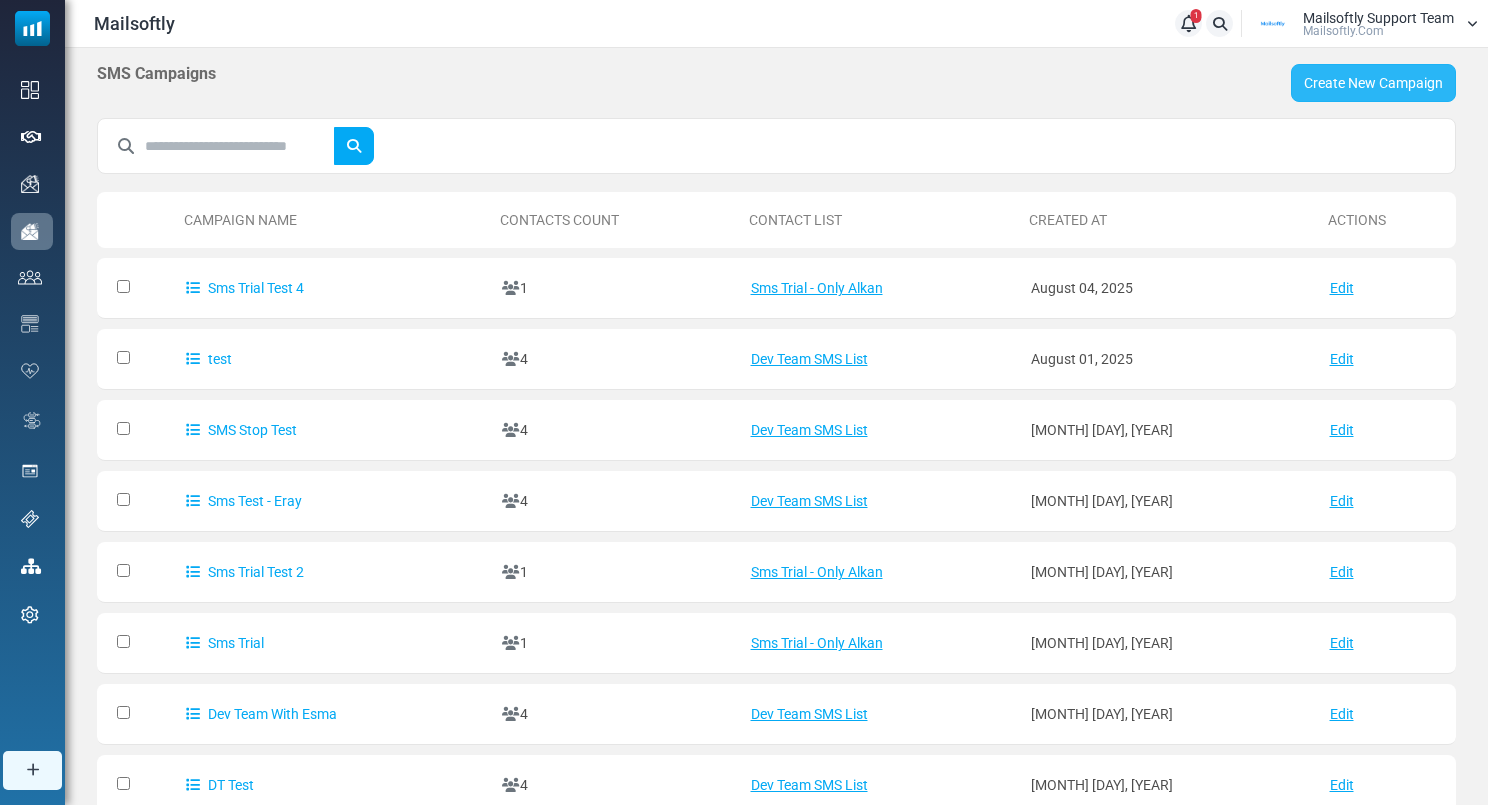 click on "Create New Campaign" at bounding box center [1373, 83] 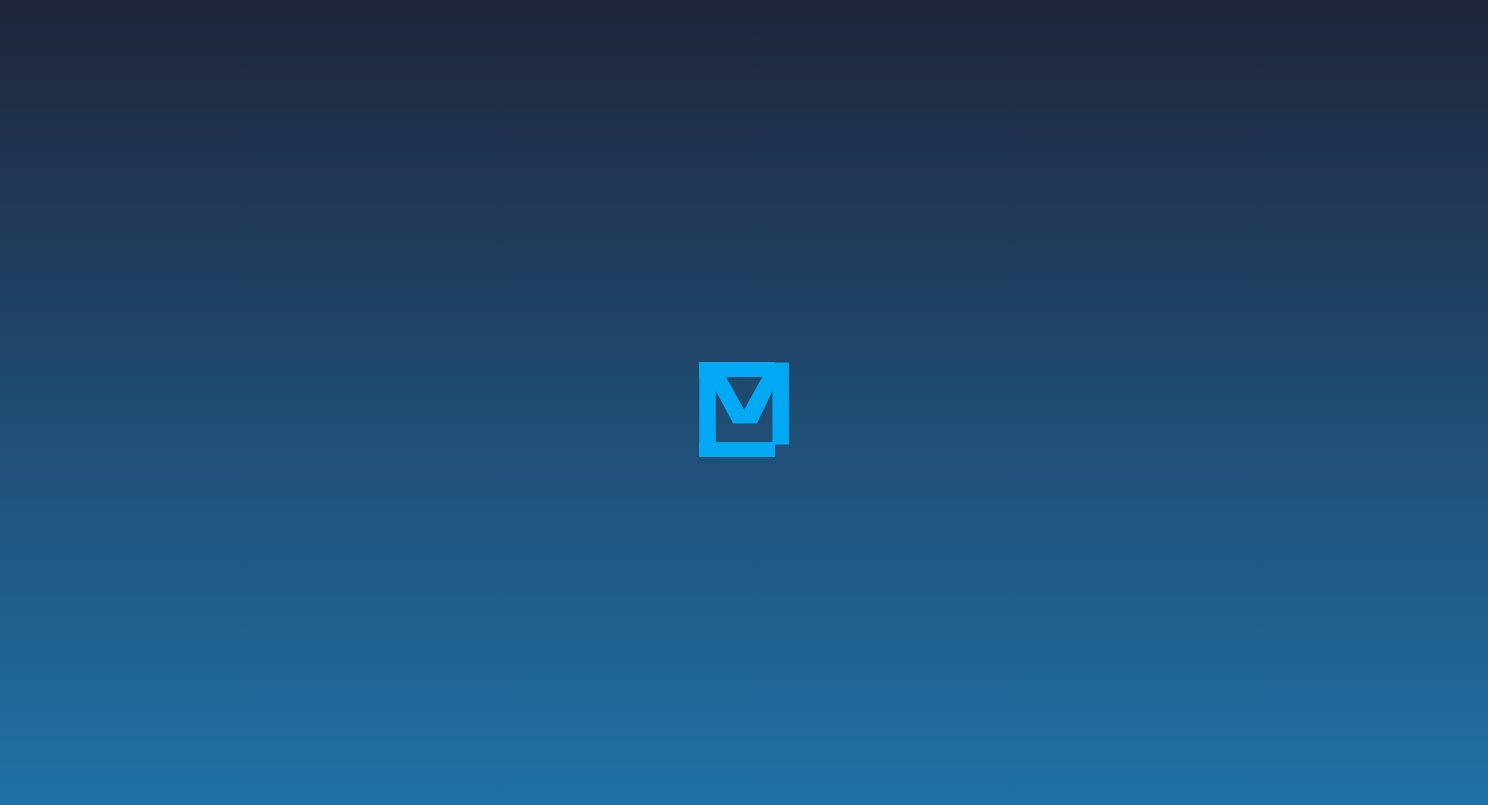 scroll, scrollTop: 0, scrollLeft: 0, axis: both 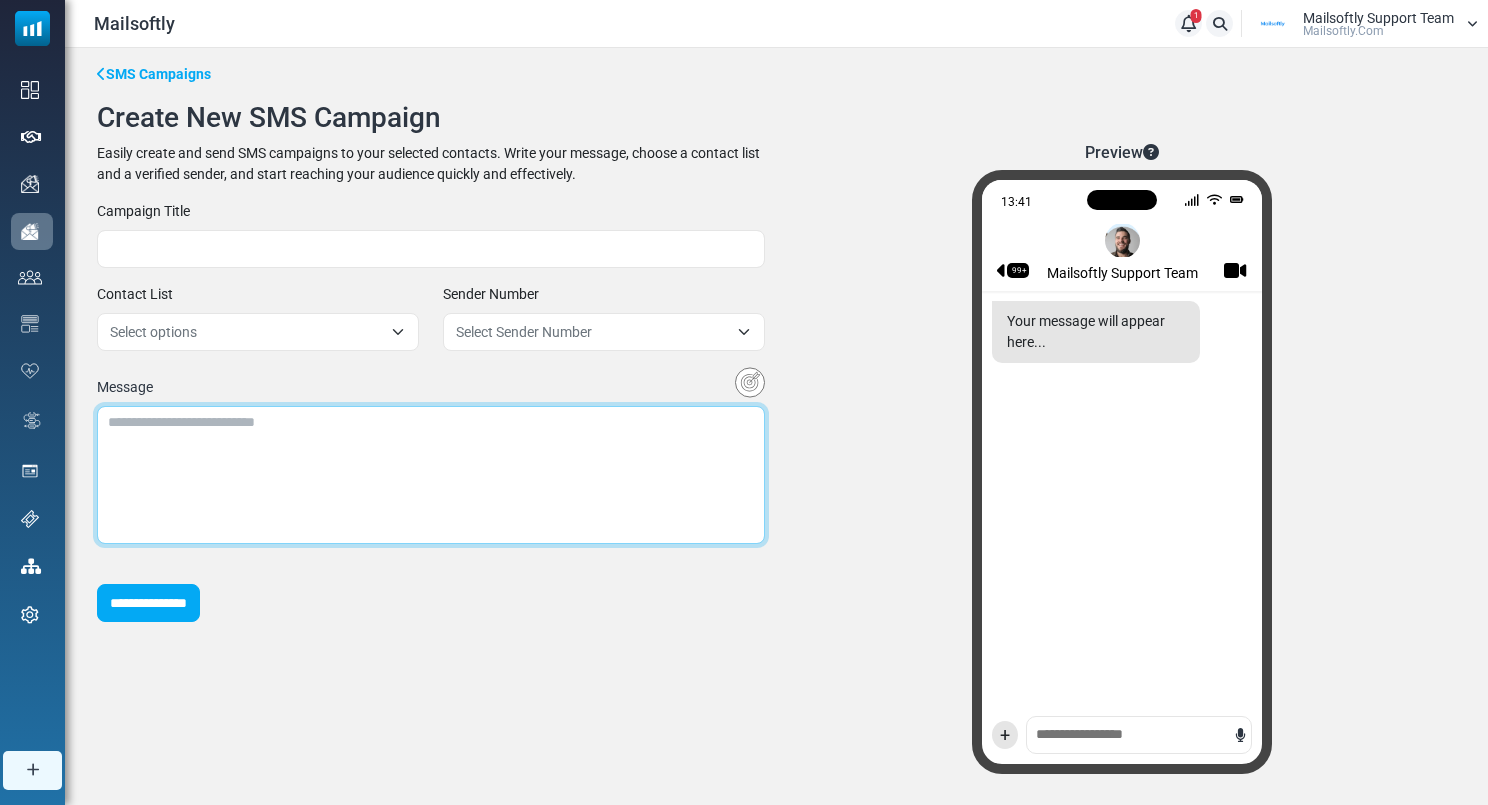 click at bounding box center (431, 475) 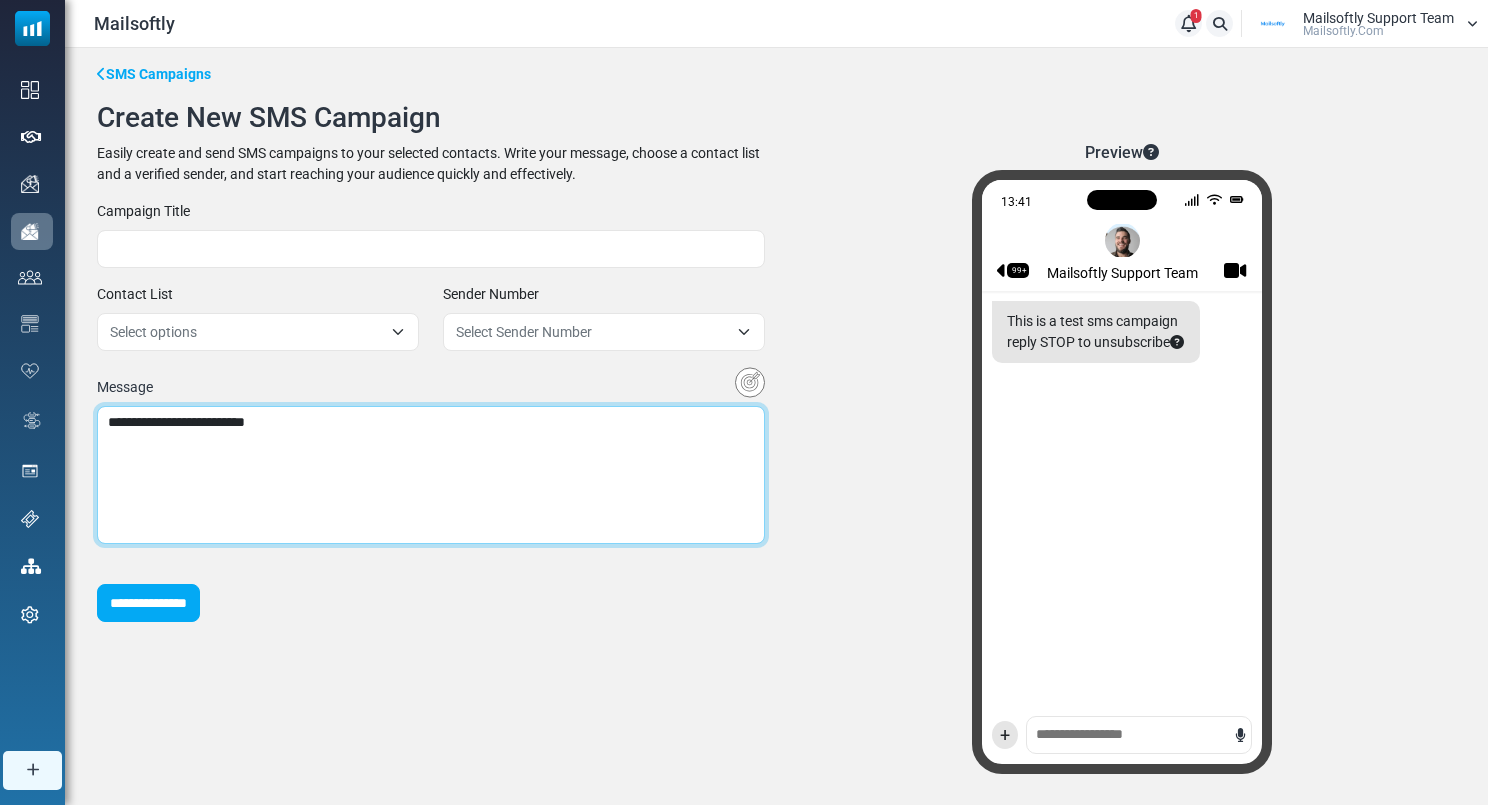 type on "**********" 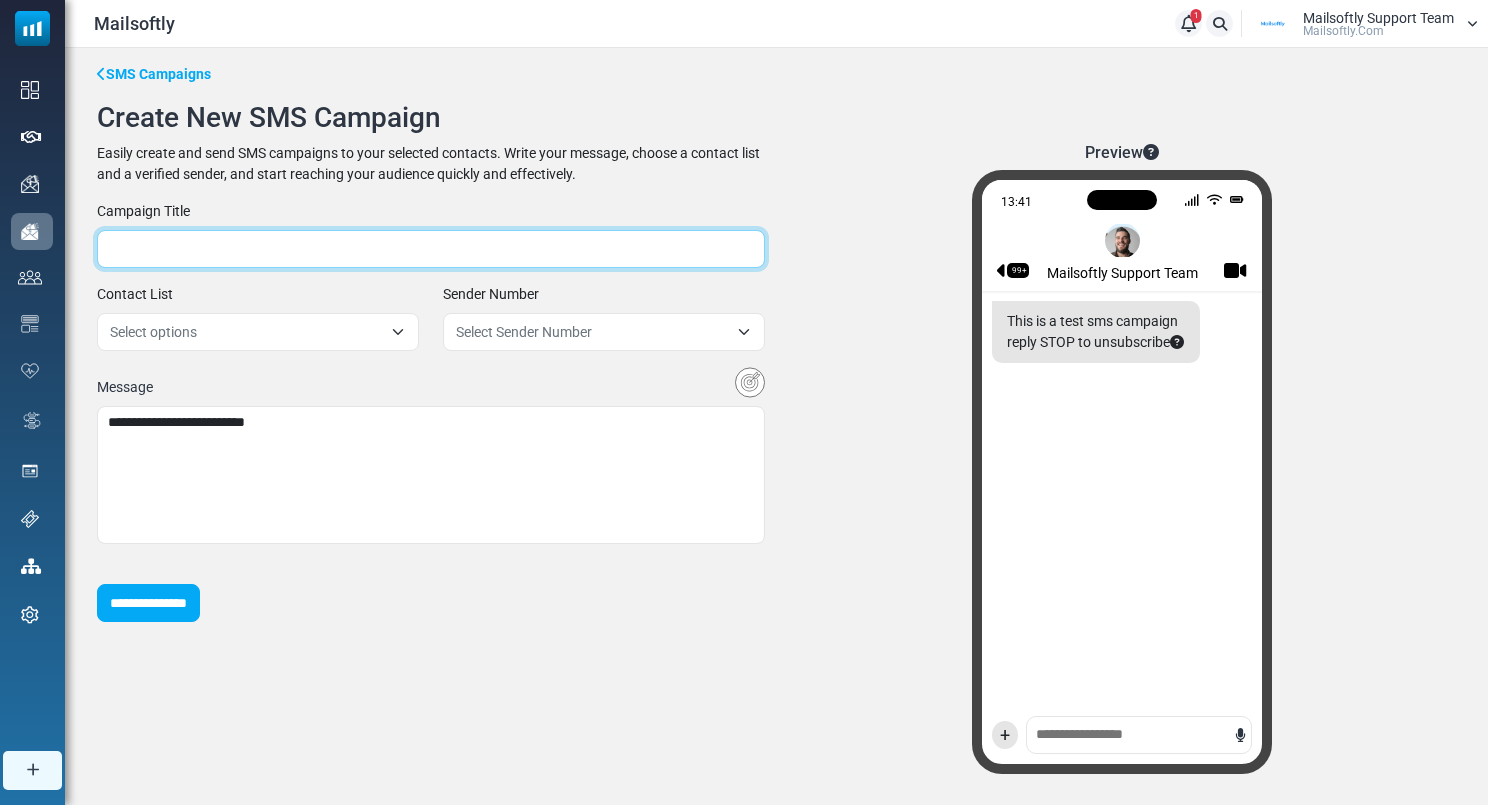 click at bounding box center (431, 249) 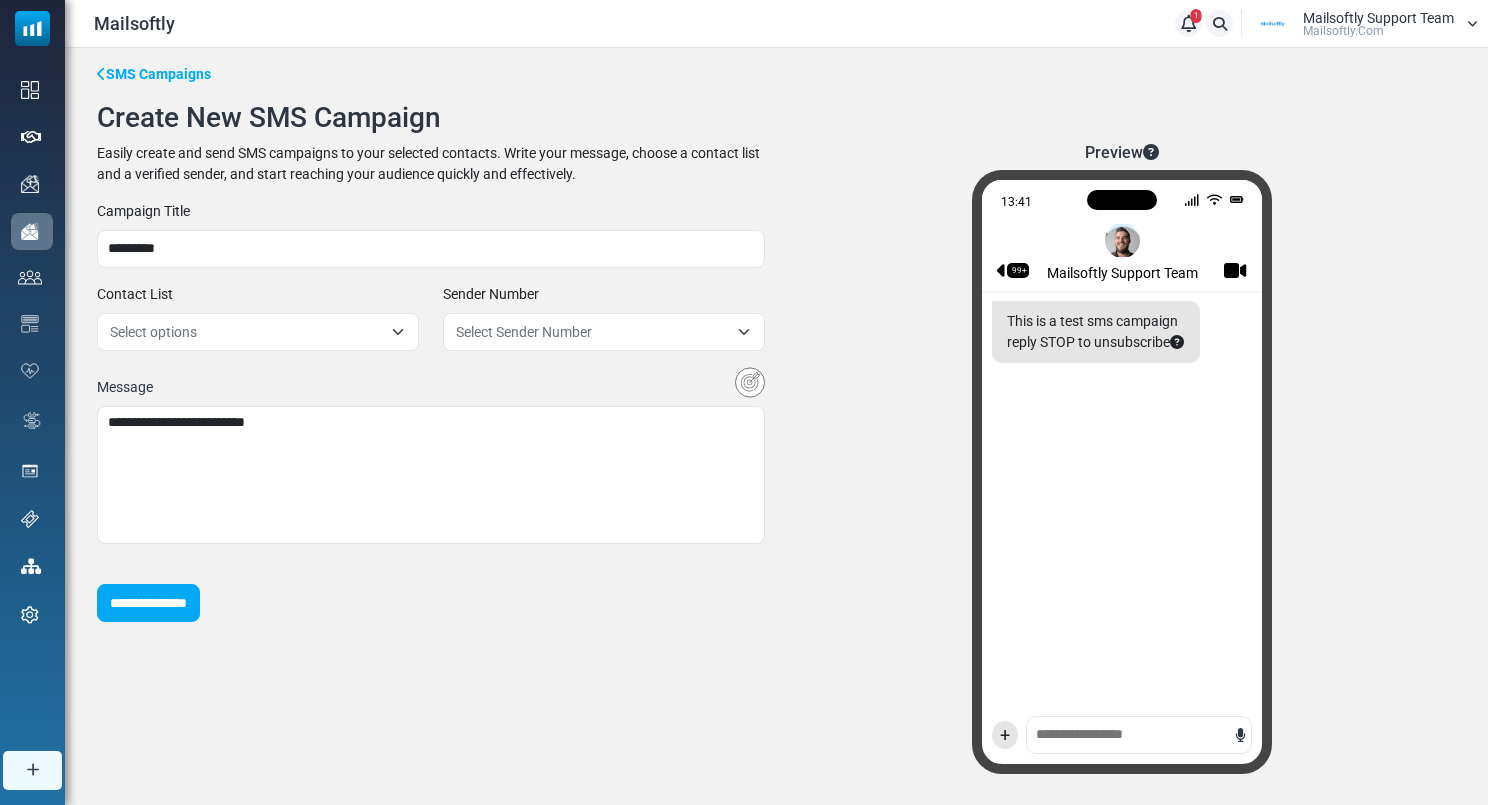 click on "Select Sender Number" at bounding box center [524, 332] 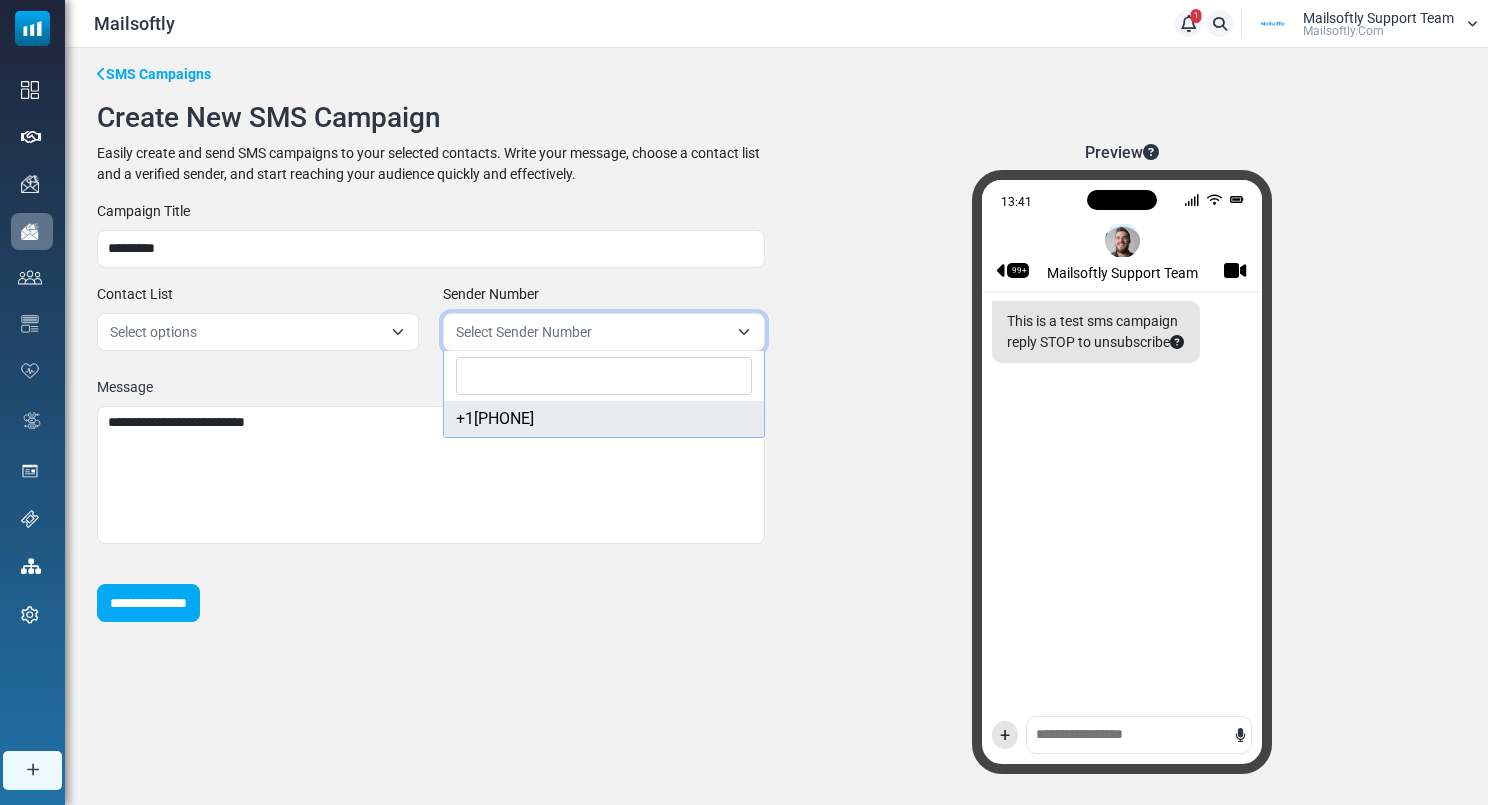 select on "**********" 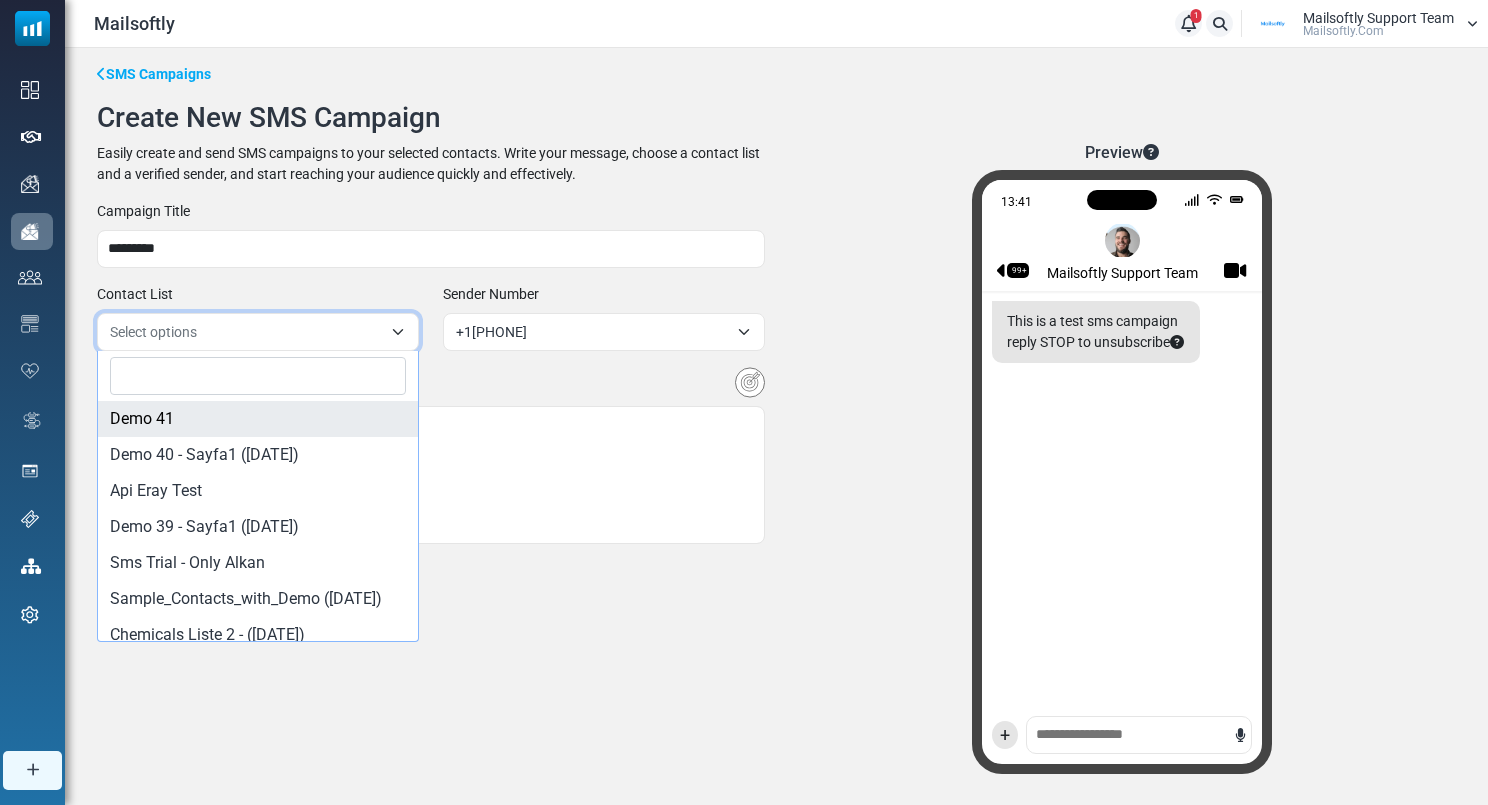 click on "Select options" at bounding box center (246, 332) 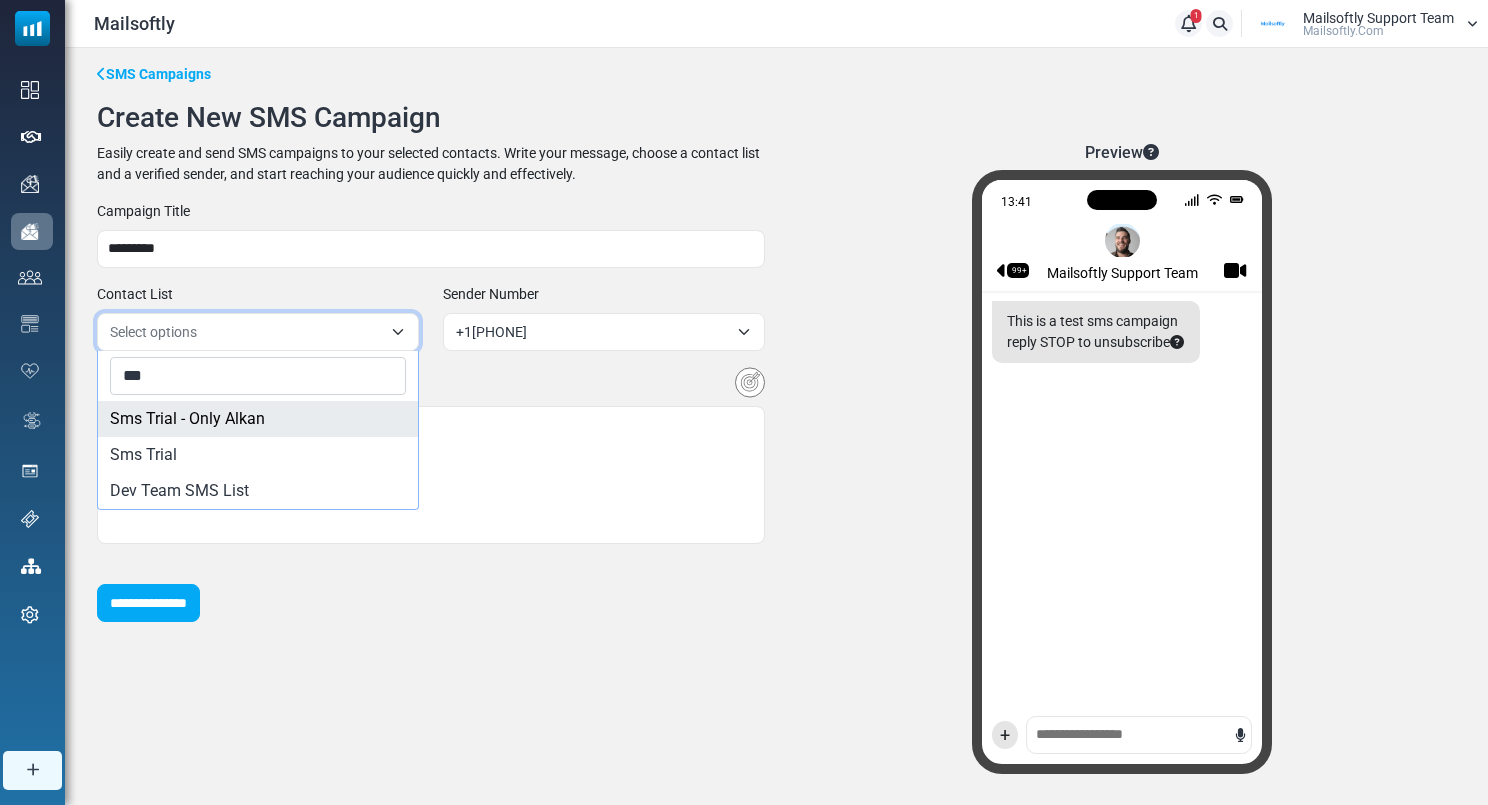 type on "***" 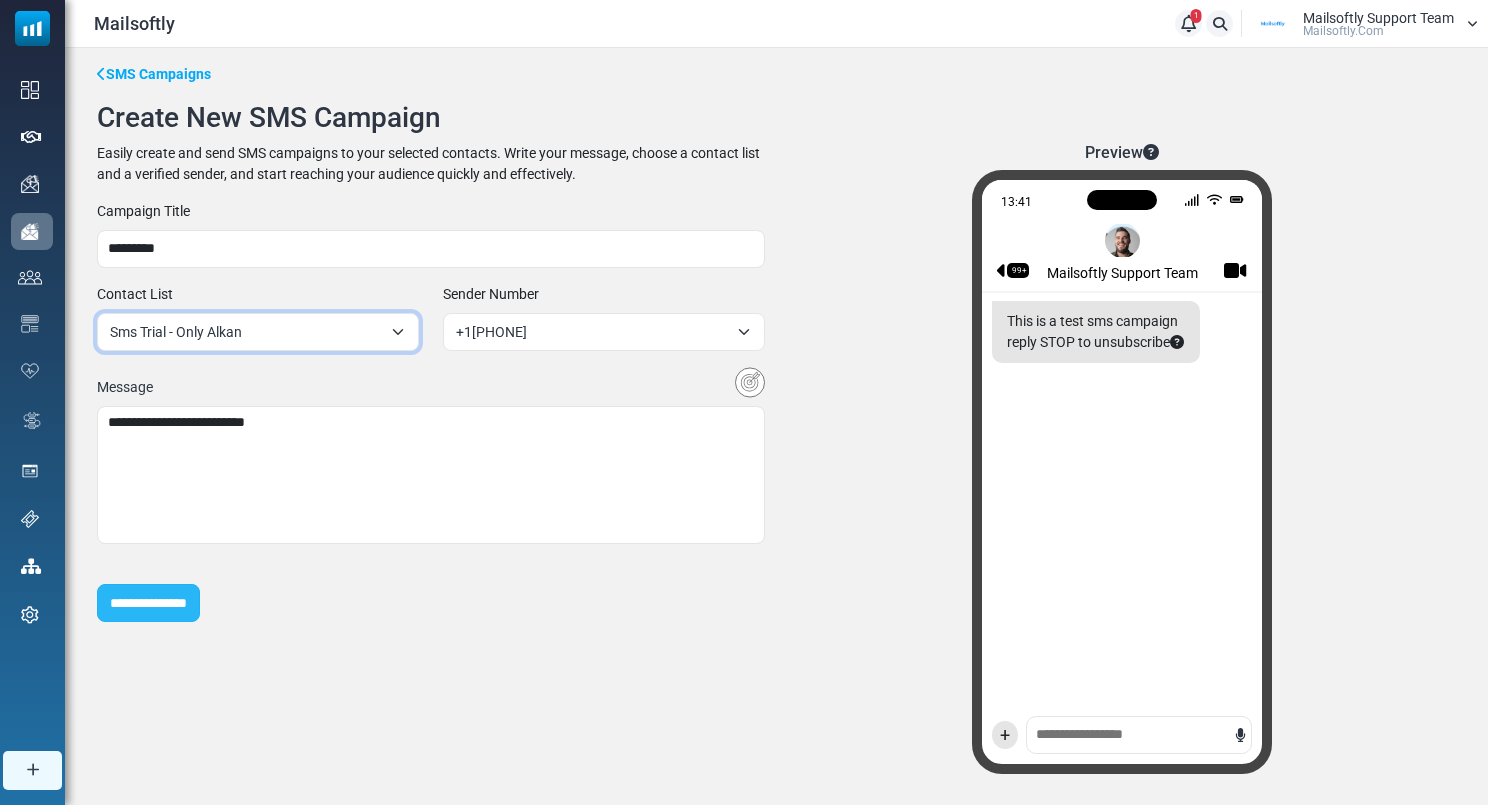 click on "**********" at bounding box center [148, 603] 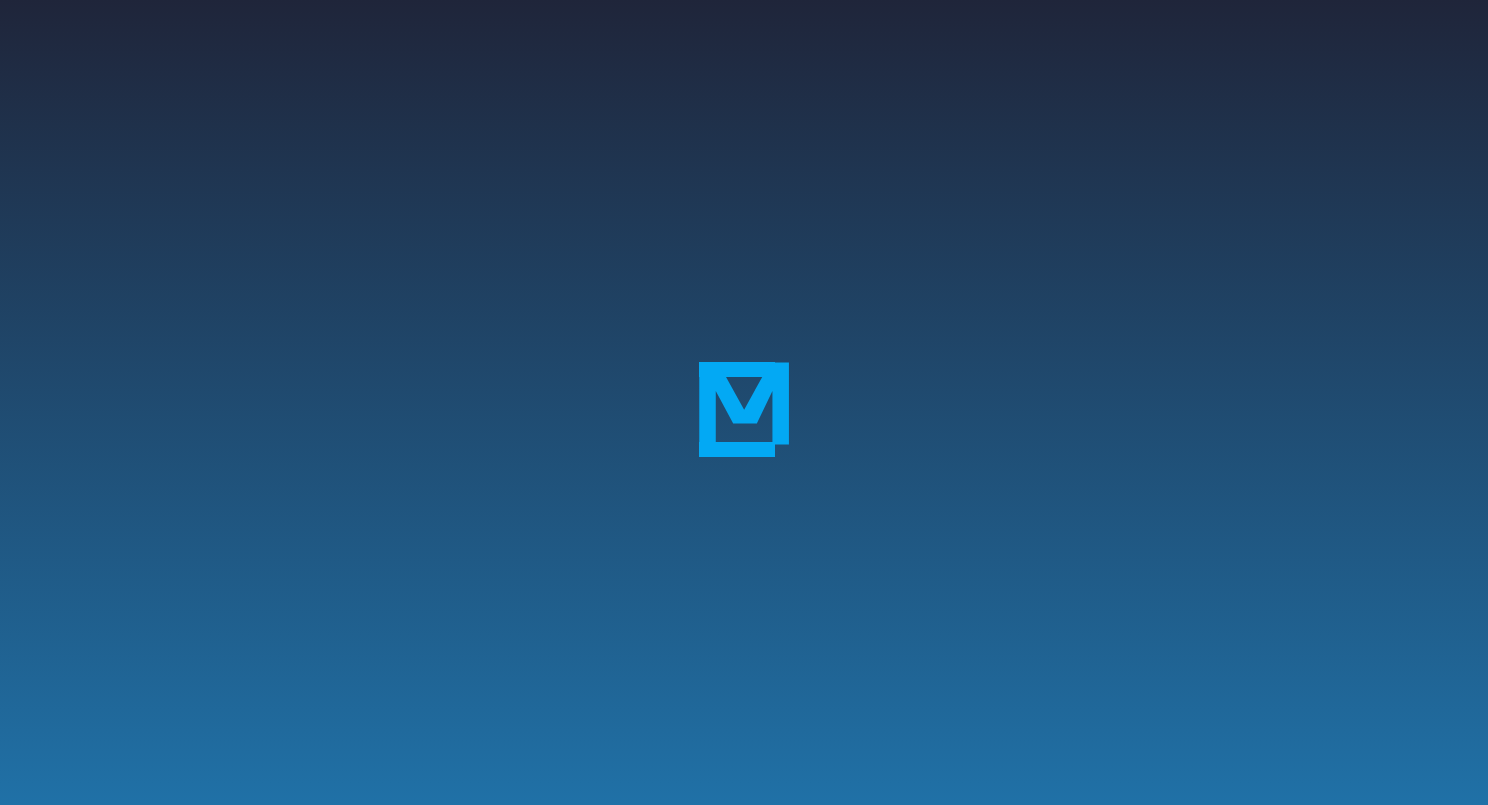 scroll, scrollTop: 0, scrollLeft: 0, axis: both 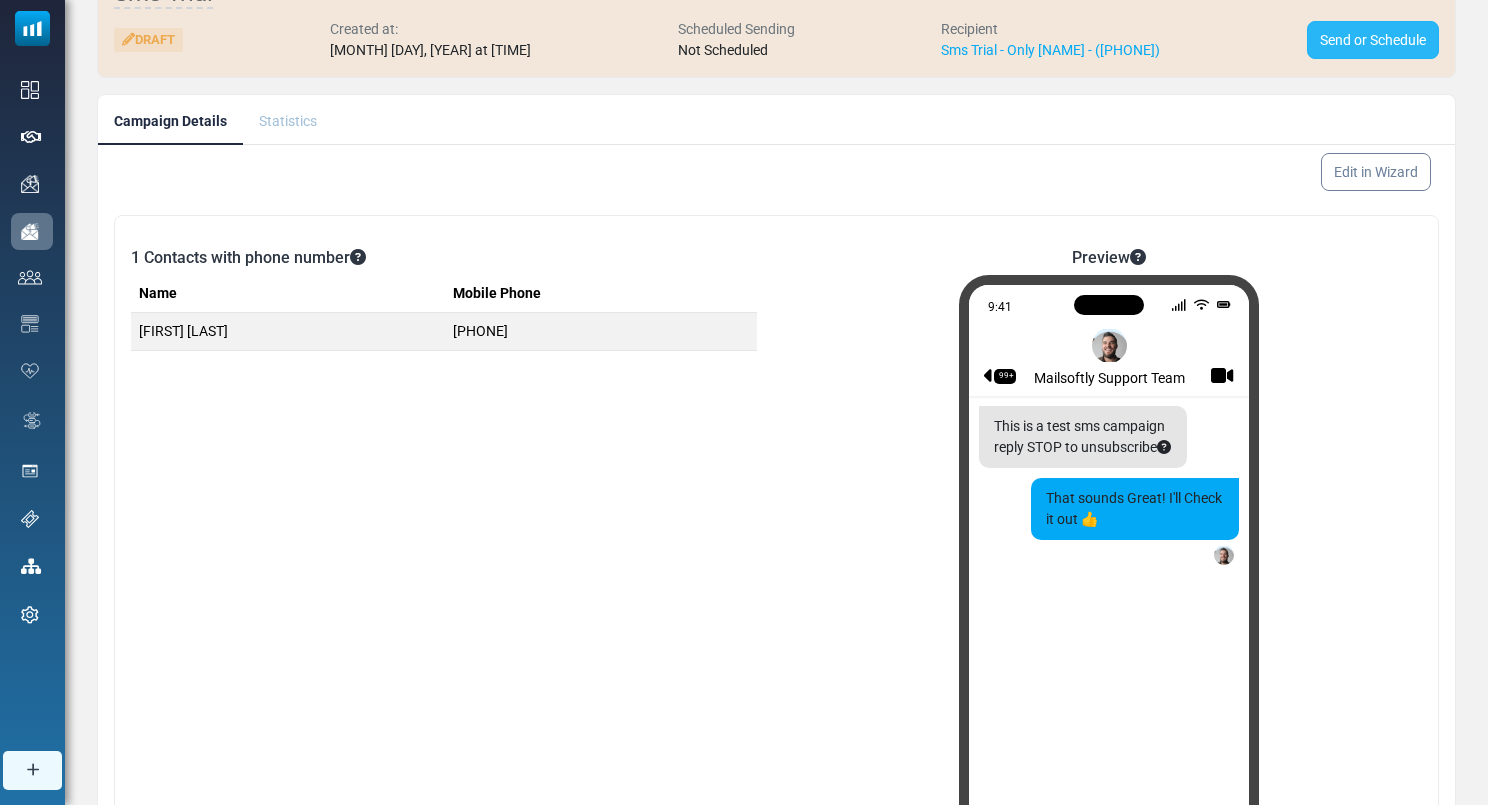 click on "Send or Schedule" at bounding box center (1373, 40) 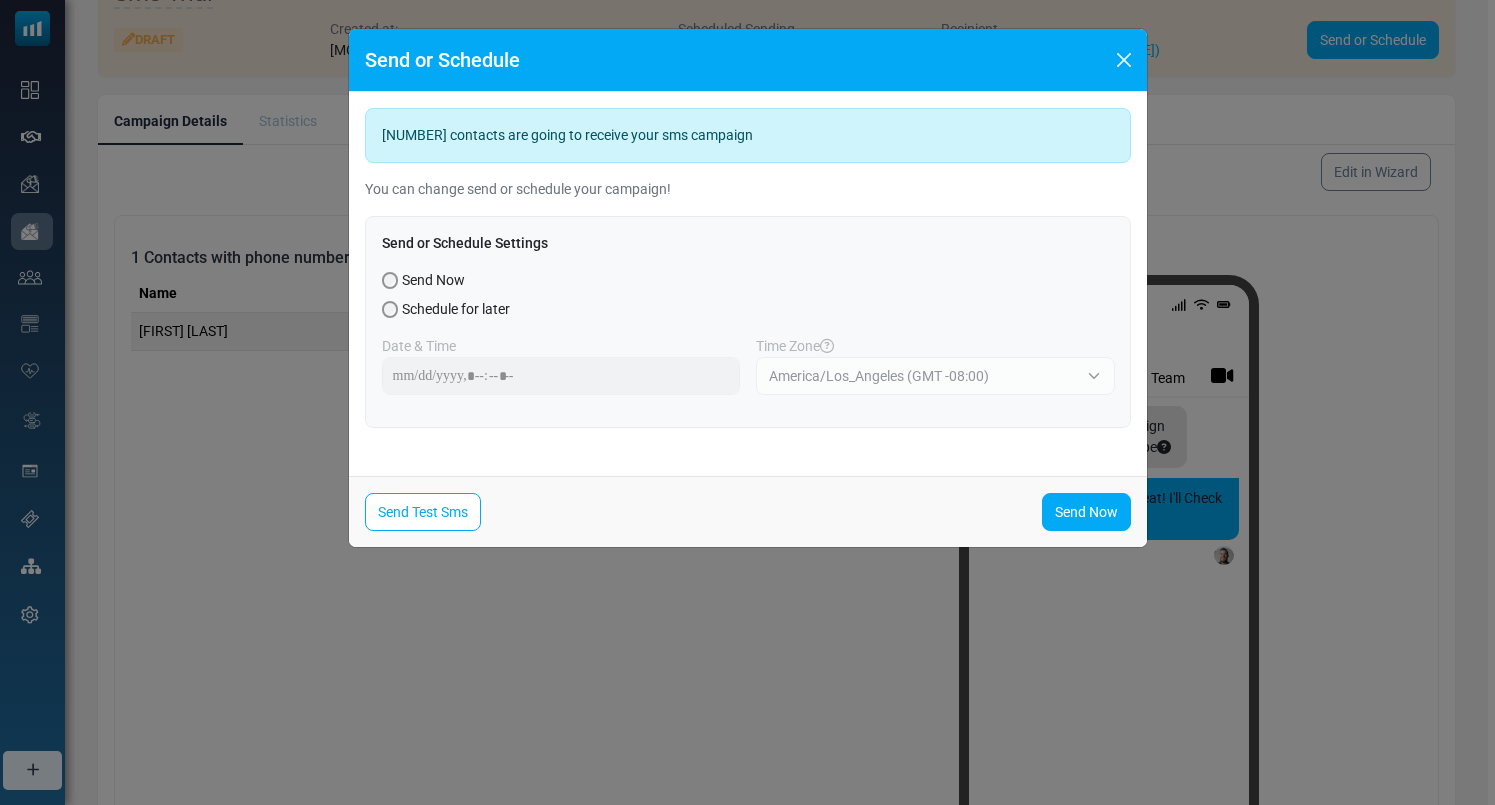 click on "Schedule for later" at bounding box center (456, 309) 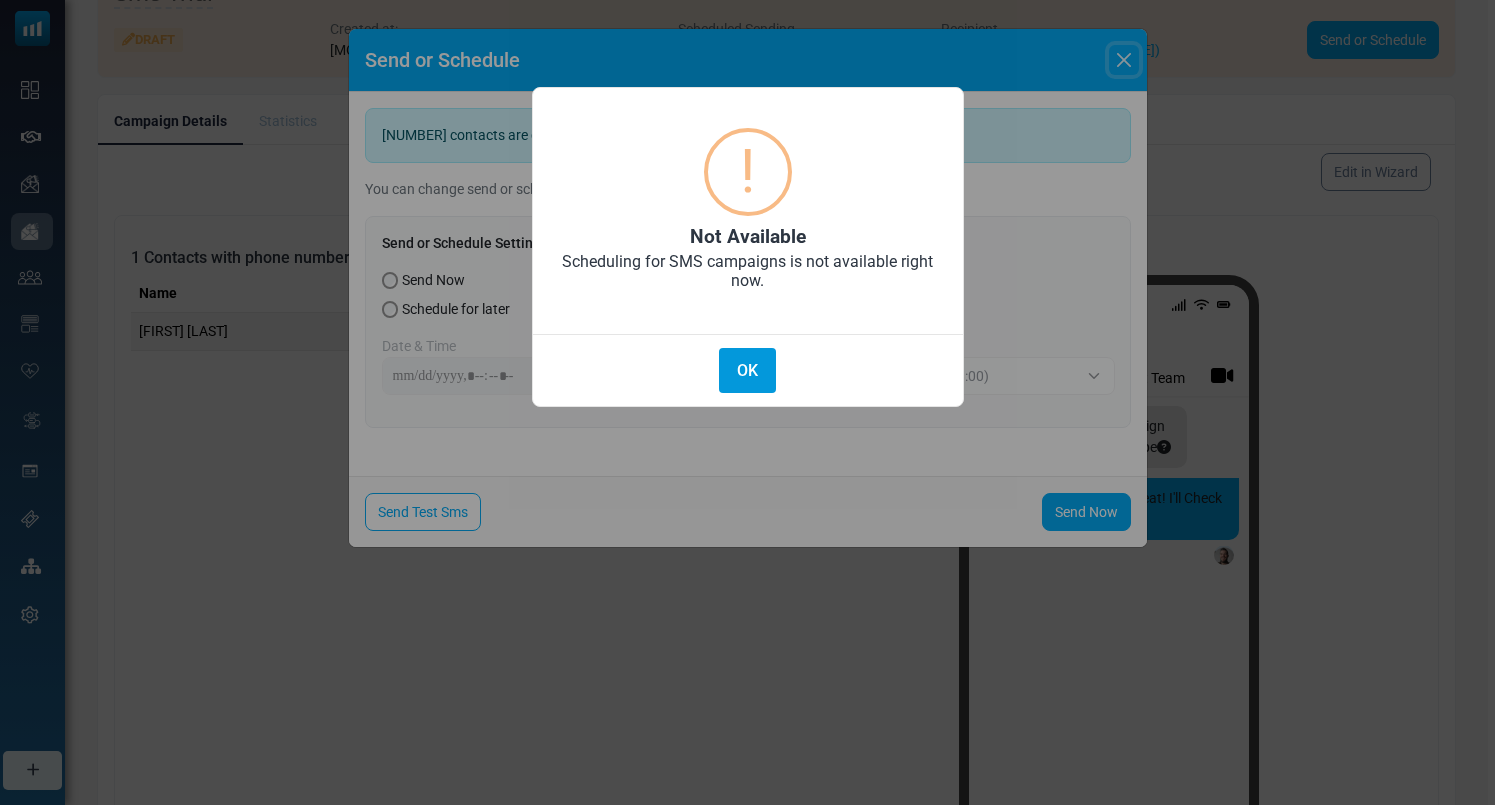 click on "OK" at bounding box center [747, 370] 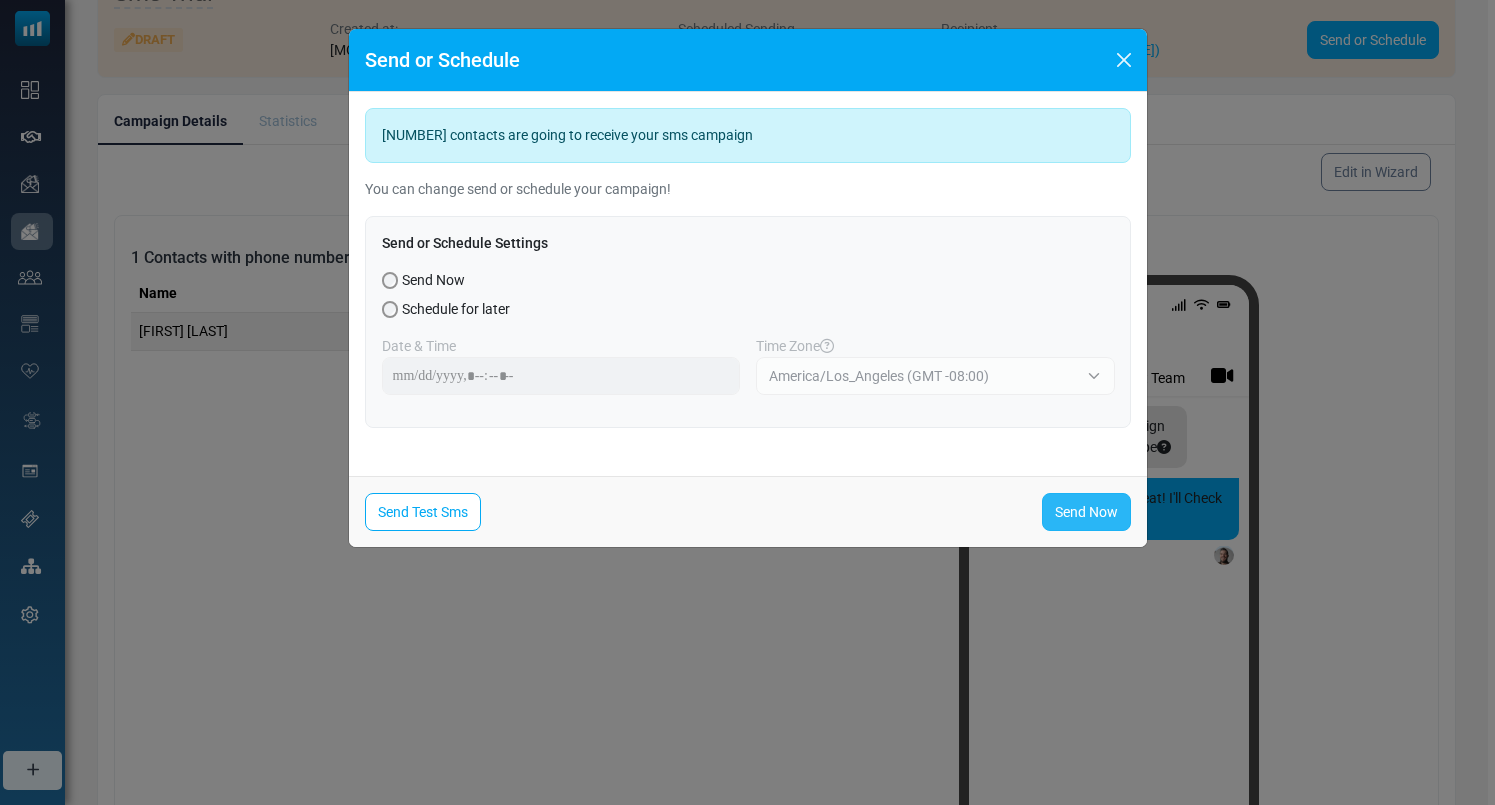 click on "Send Now" at bounding box center [1086, 512] 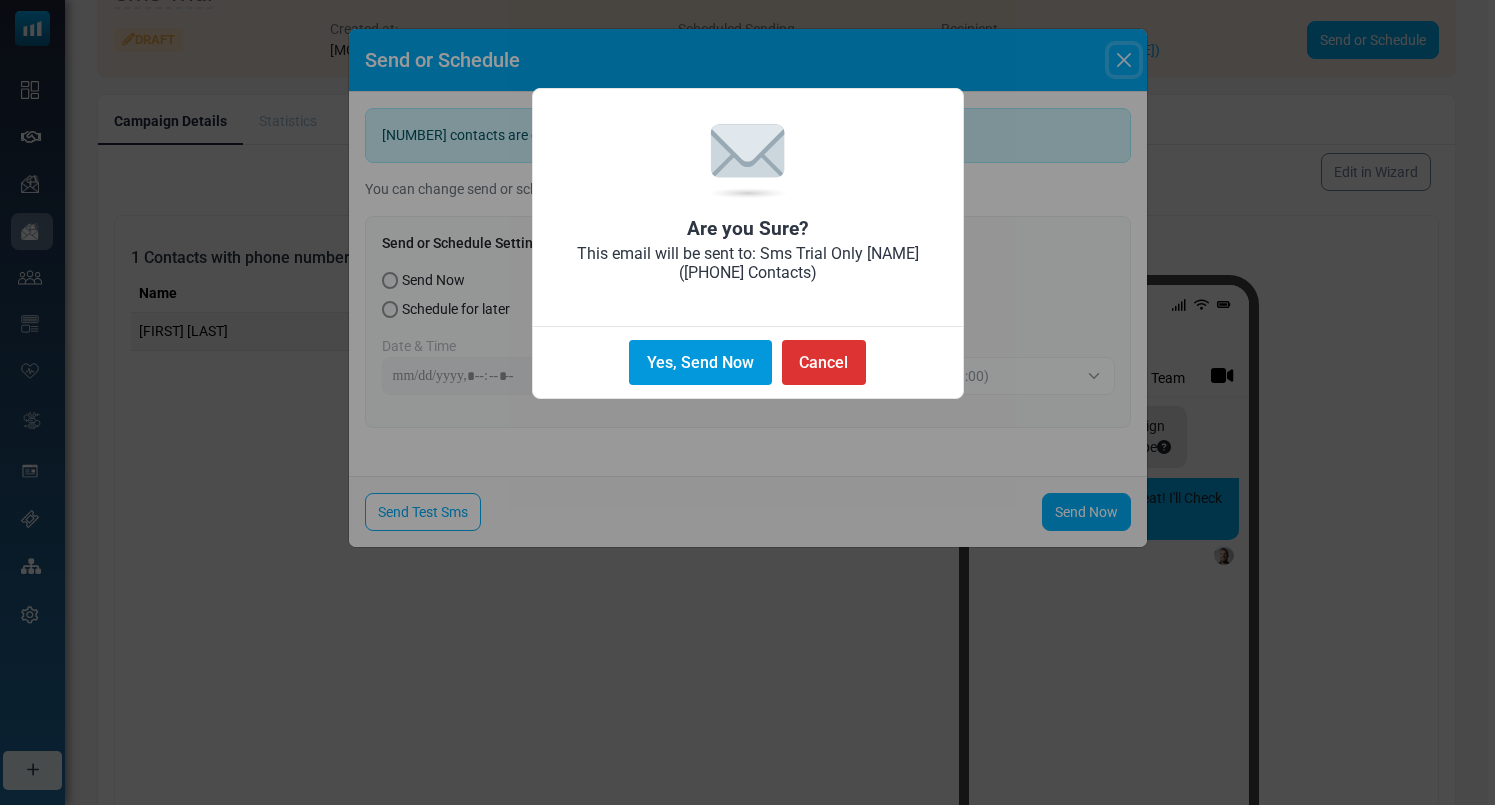 click on "Yes, Send Now" at bounding box center (700, 362) 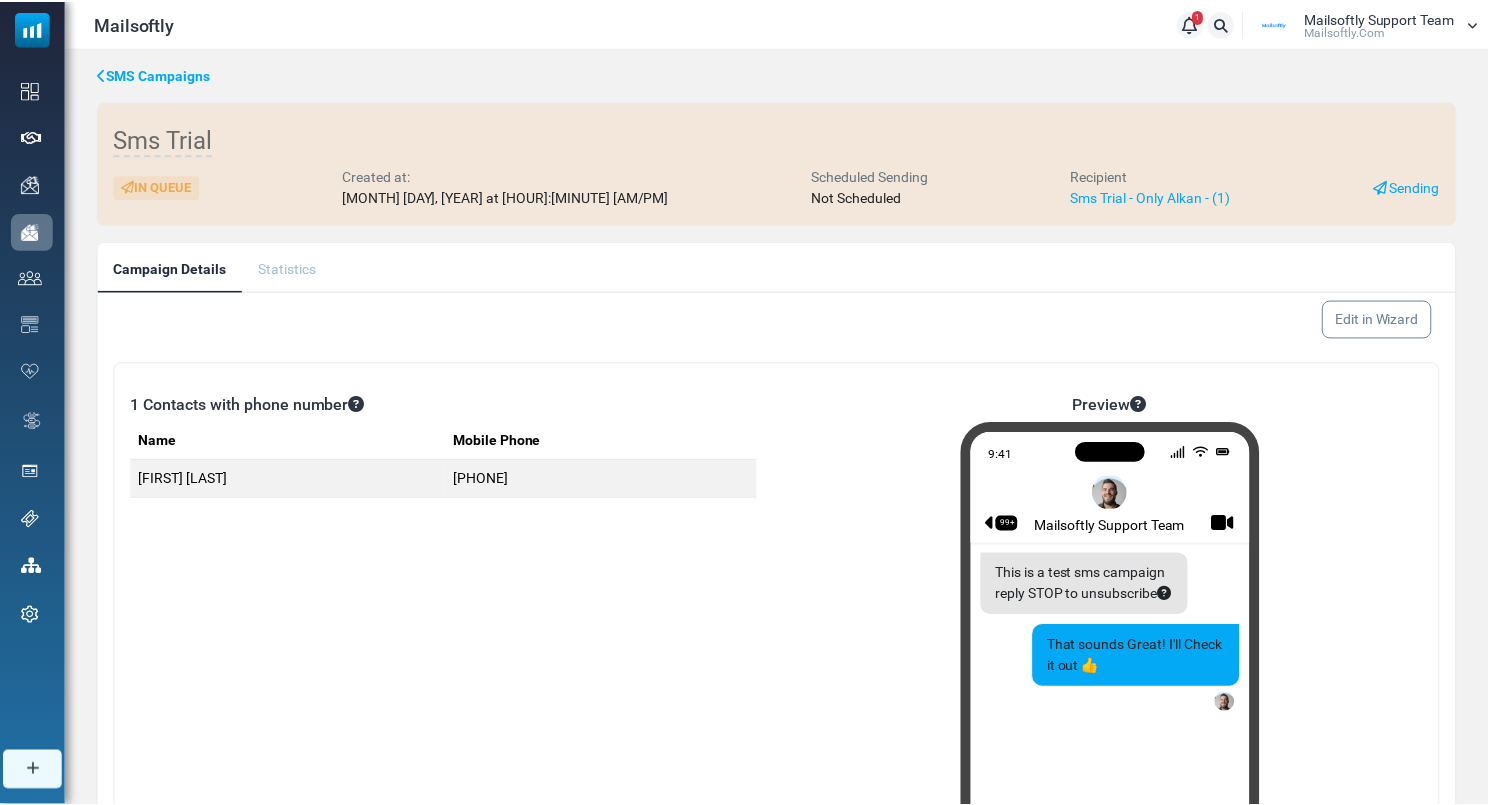 scroll, scrollTop: 147, scrollLeft: 0, axis: vertical 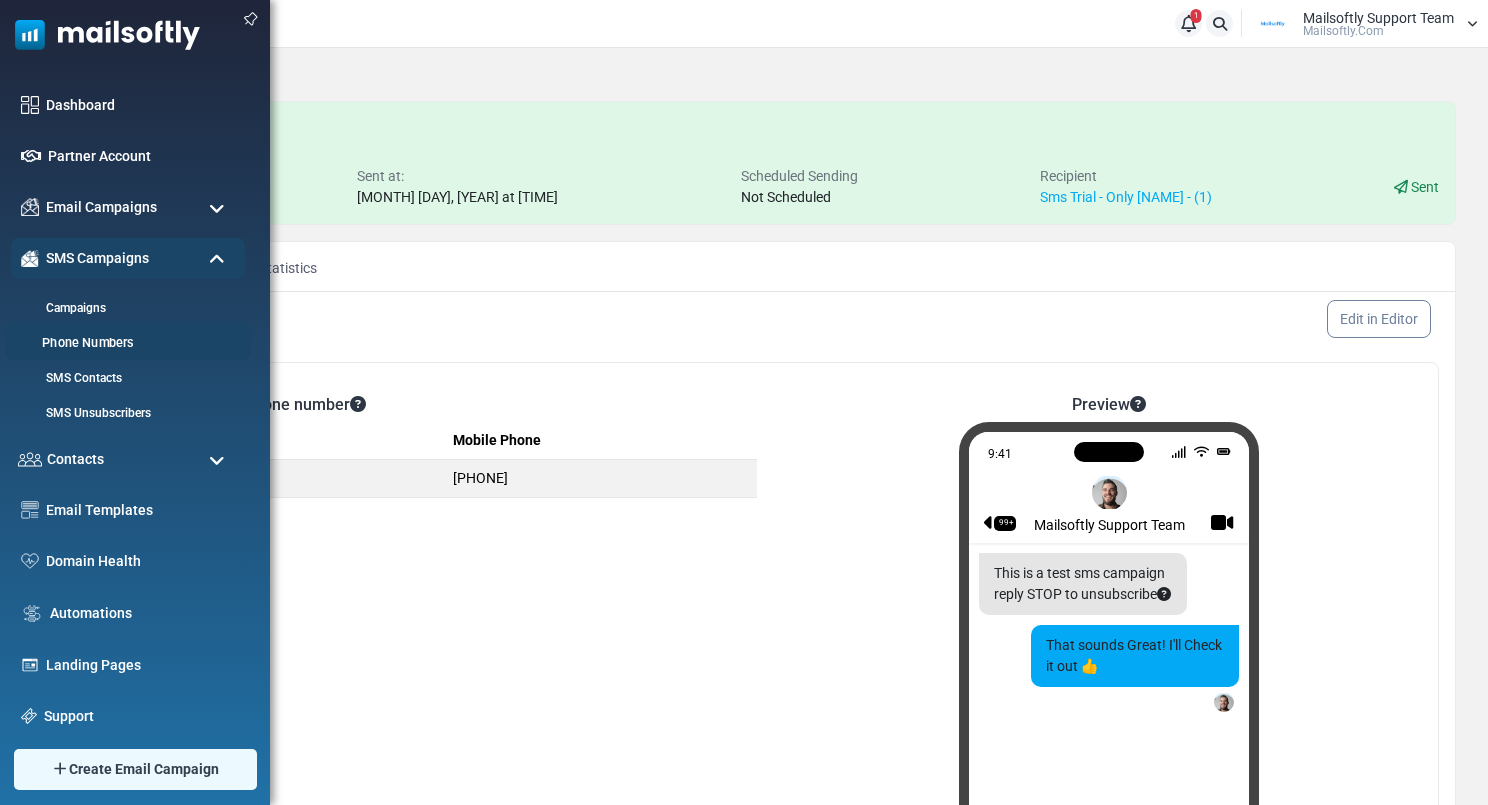 click on "Phone Numbers" at bounding box center [125, 343] 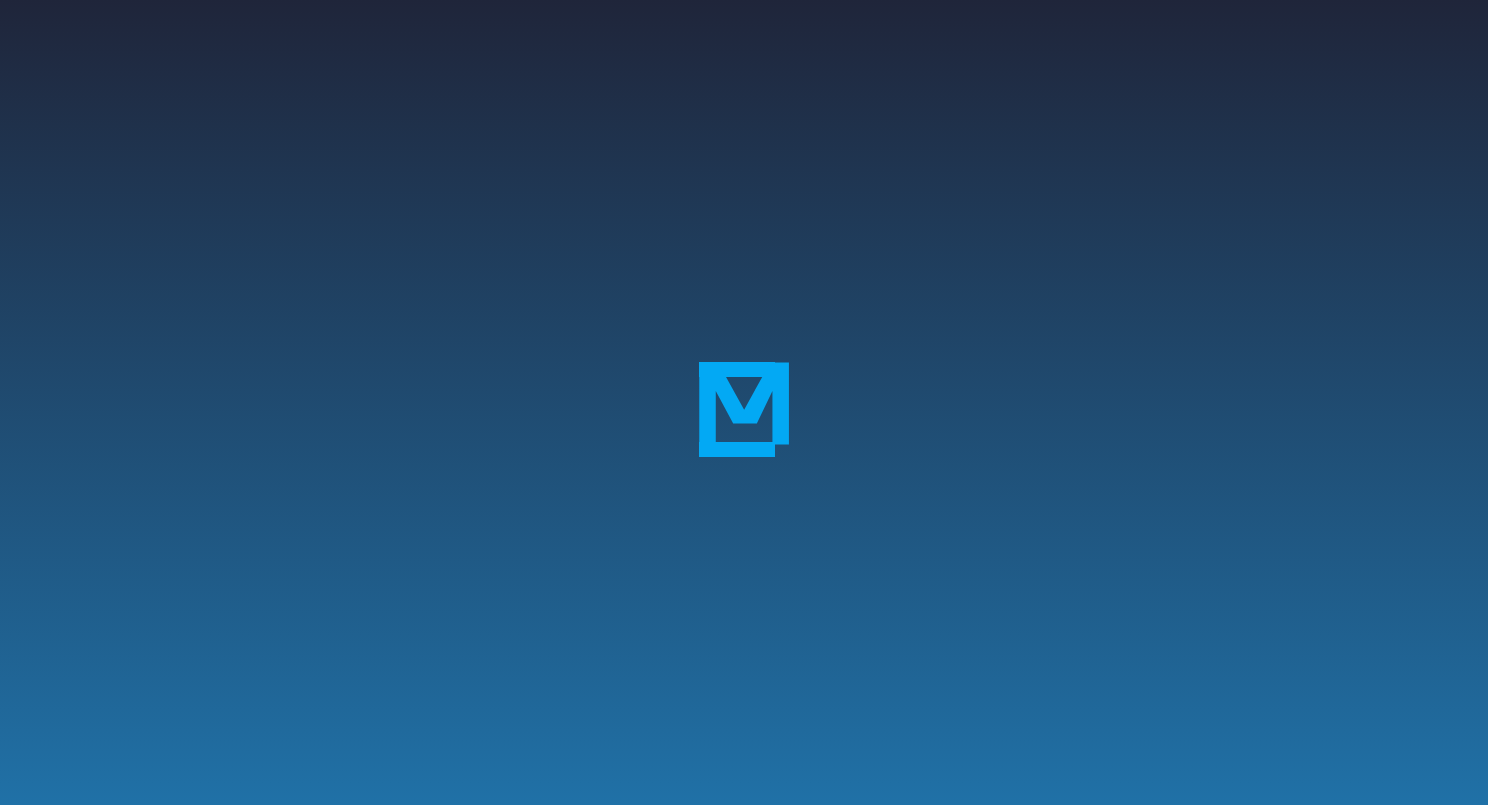 scroll, scrollTop: 0, scrollLeft: 0, axis: both 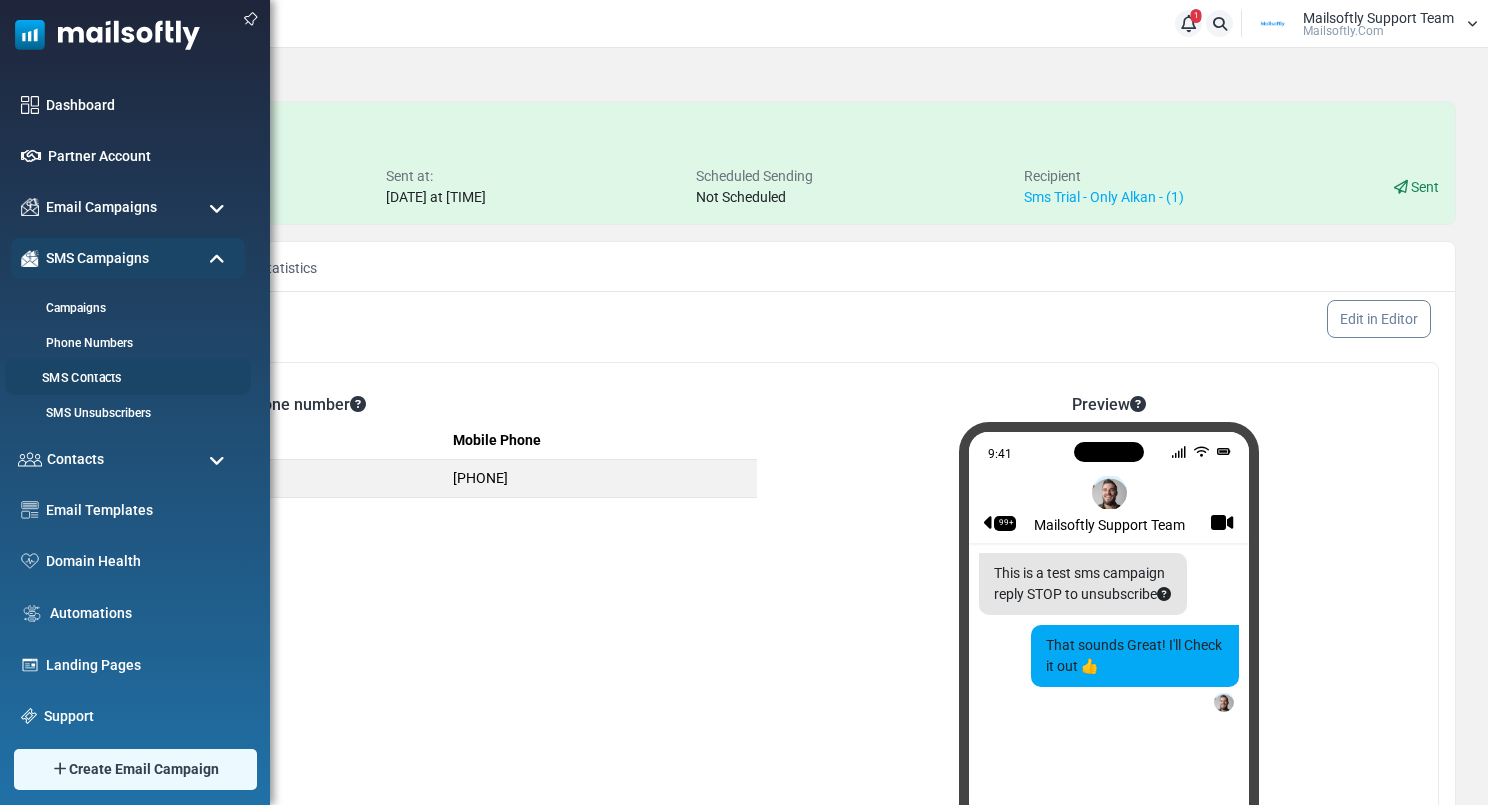click on "SMS Contacts" at bounding box center (125, 378) 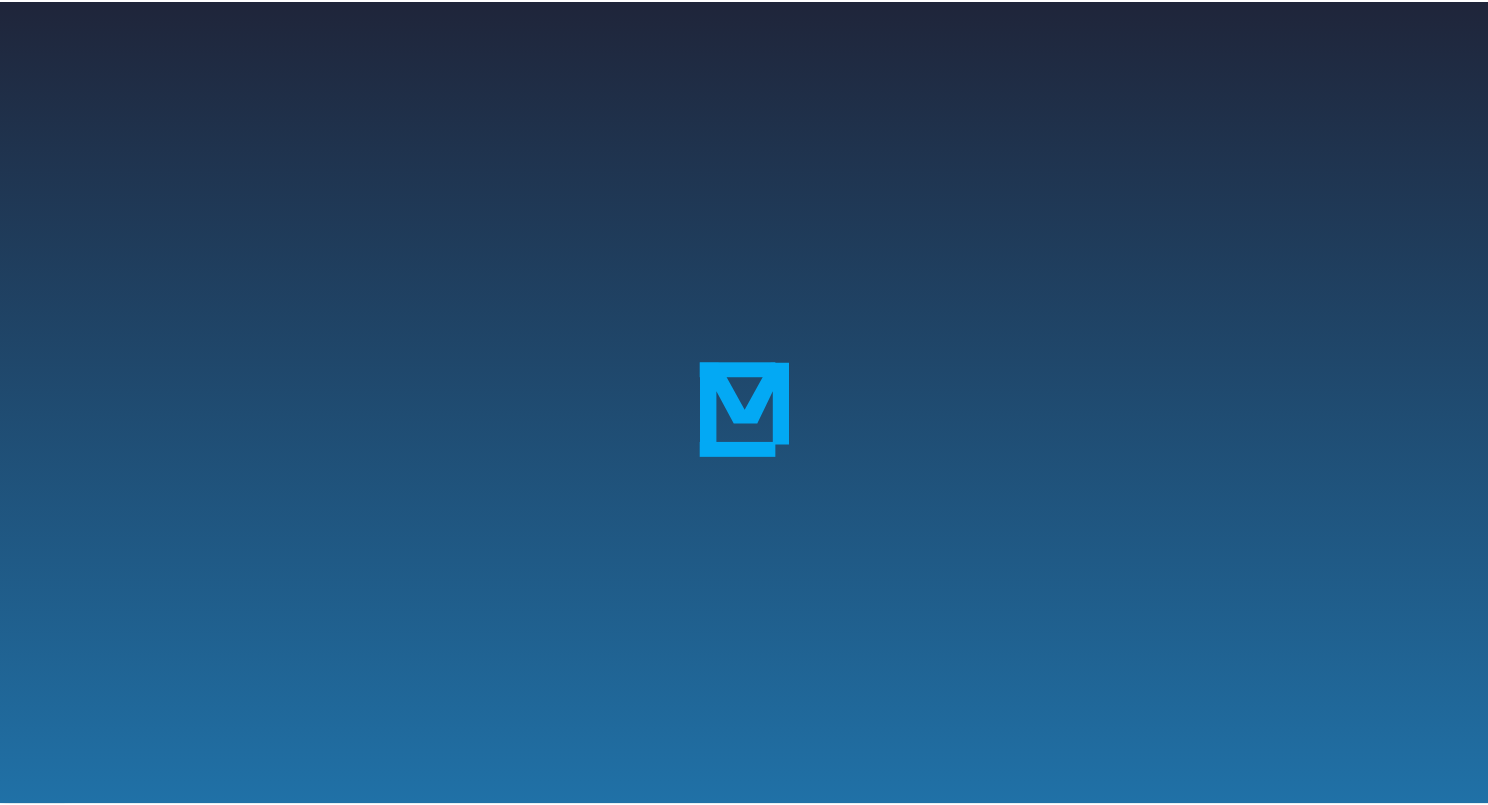 scroll, scrollTop: 0, scrollLeft: 0, axis: both 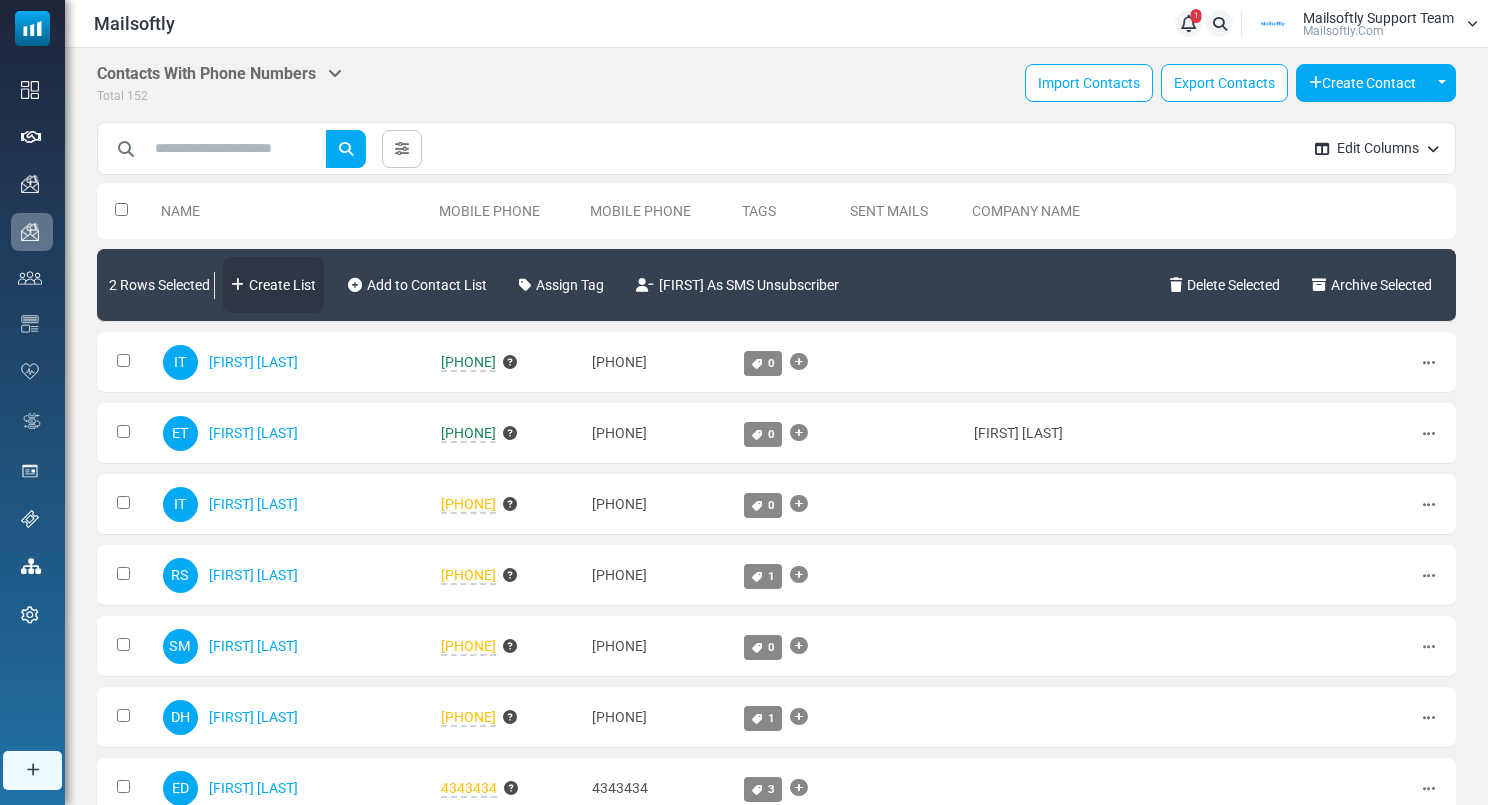 click on "Create List" at bounding box center [273, 285] 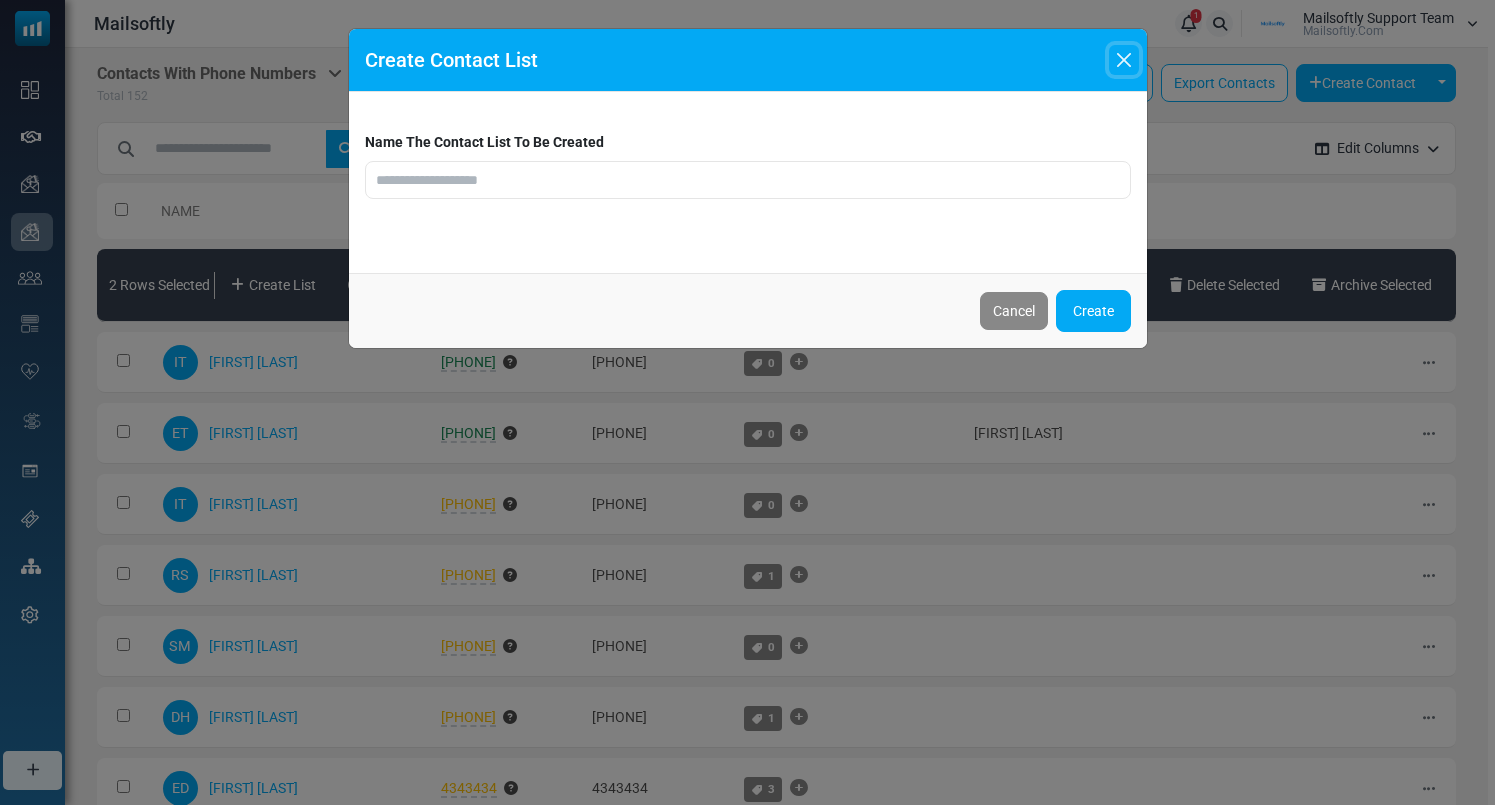 click at bounding box center (1124, 60) 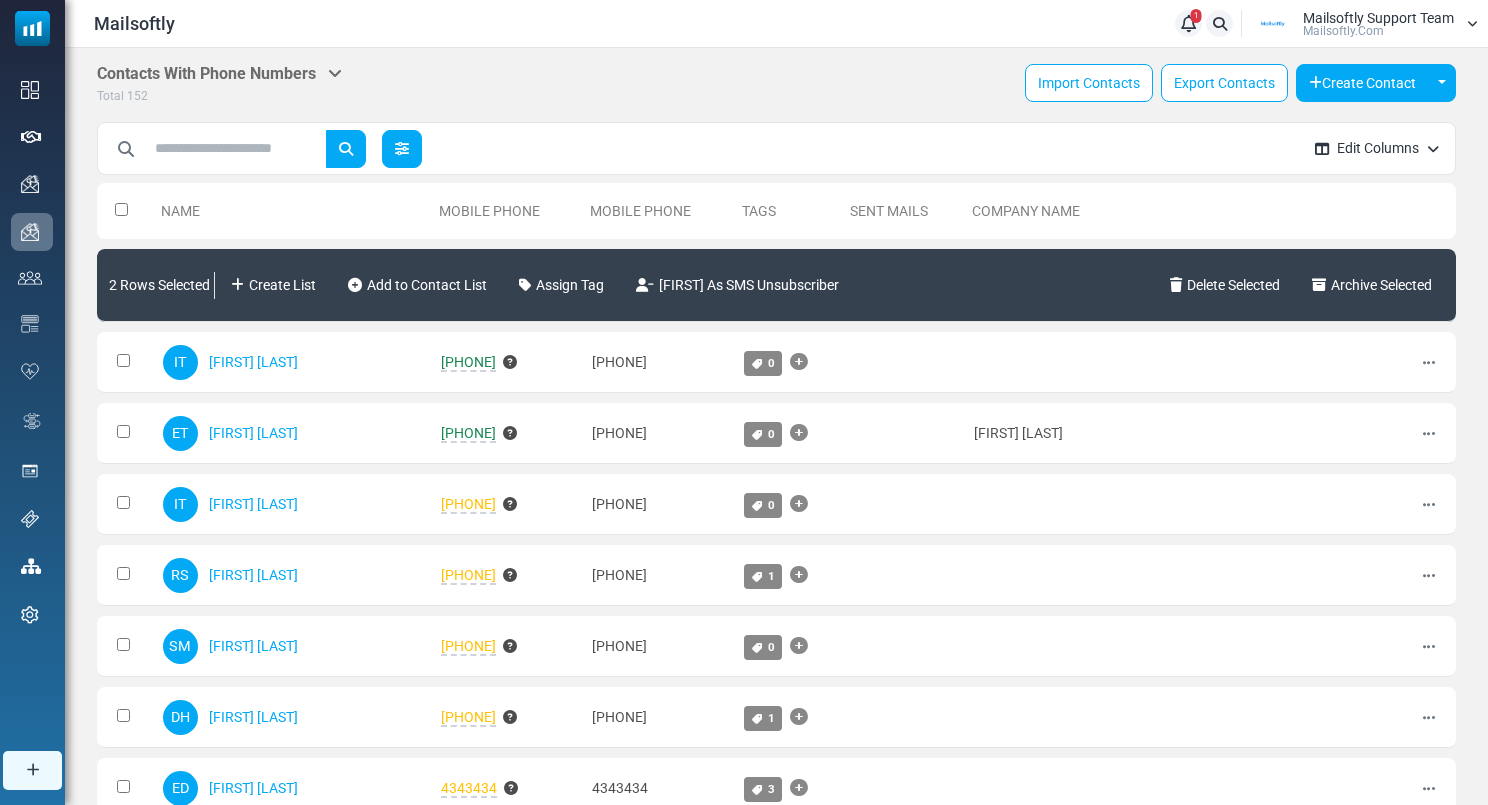 click at bounding box center [402, 149] 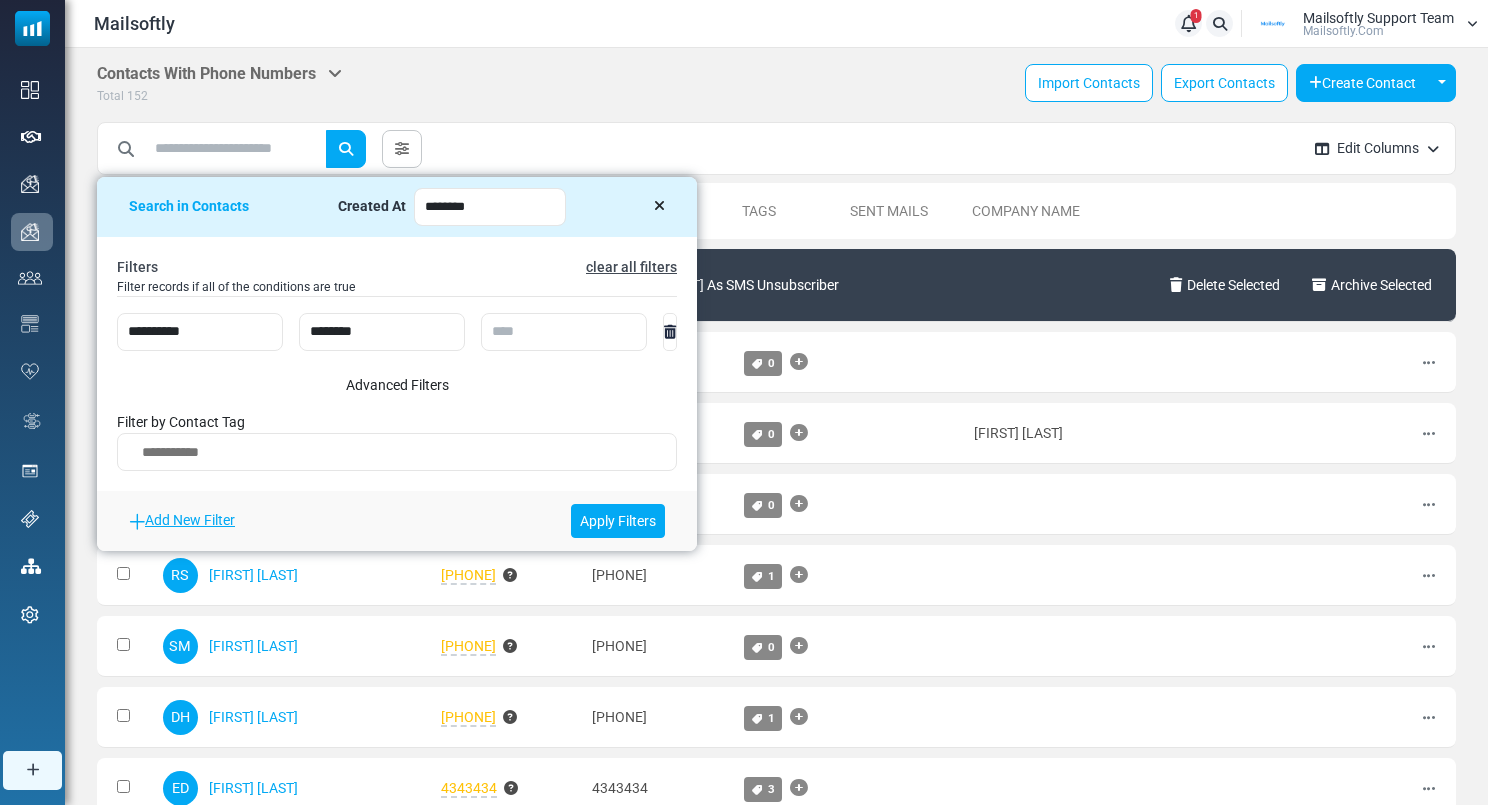 click on "*****
Clear All
Add Tag ( 152 )
Create List ( 152 )" at bounding box center (698, 149) 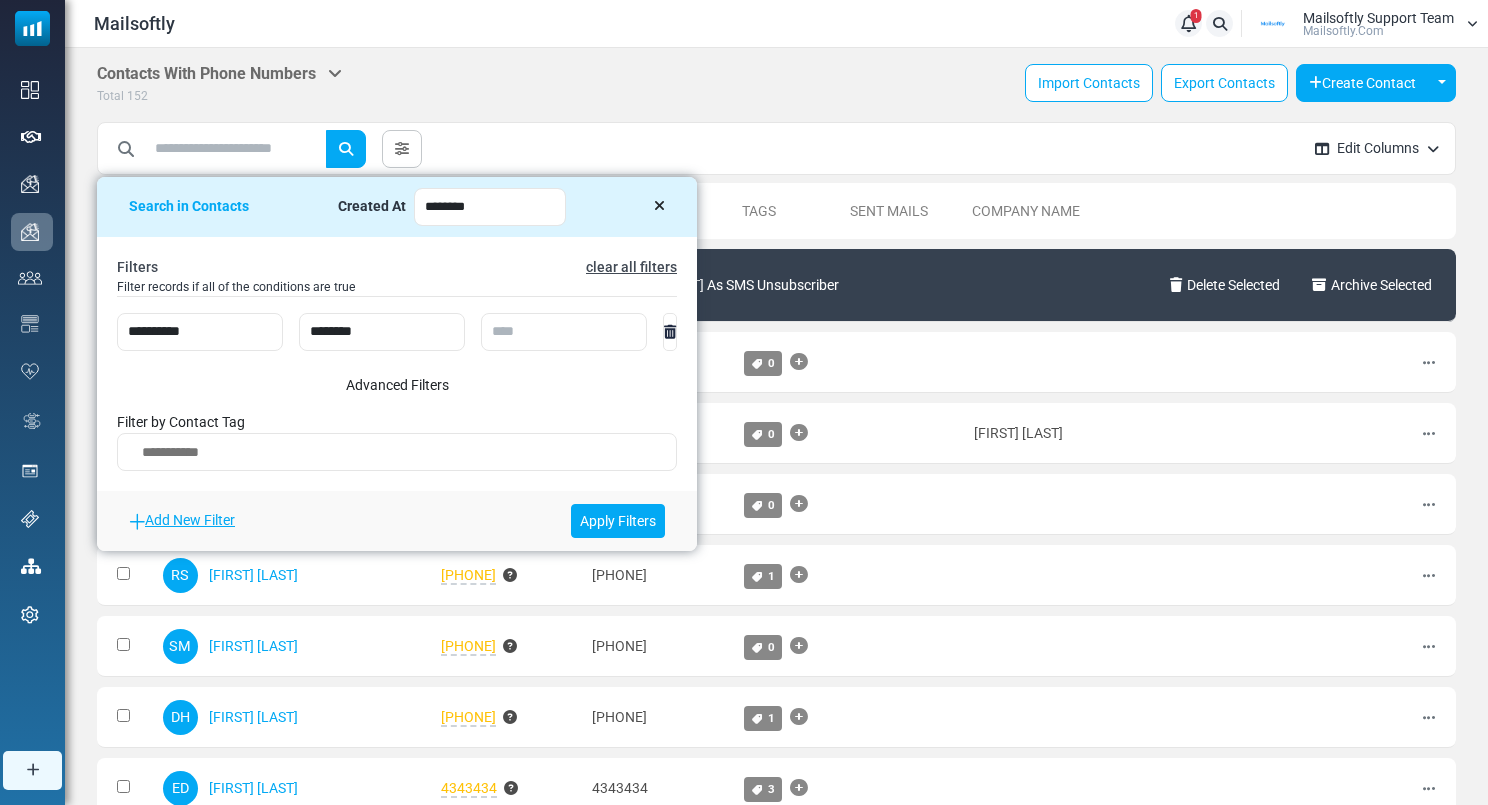 click at bounding box center [659, 206] 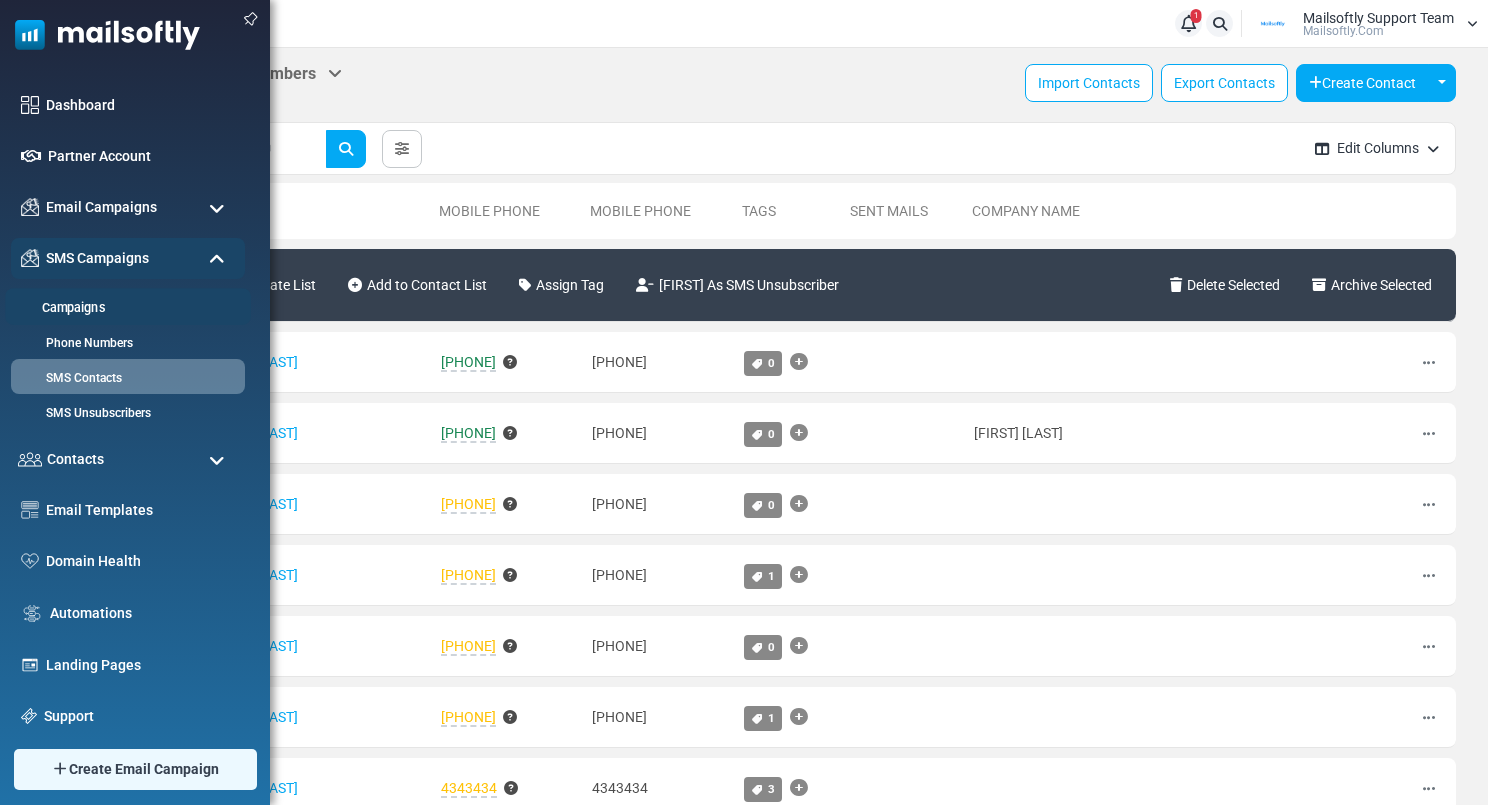 click on "Campaigns" at bounding box center (125, 308) 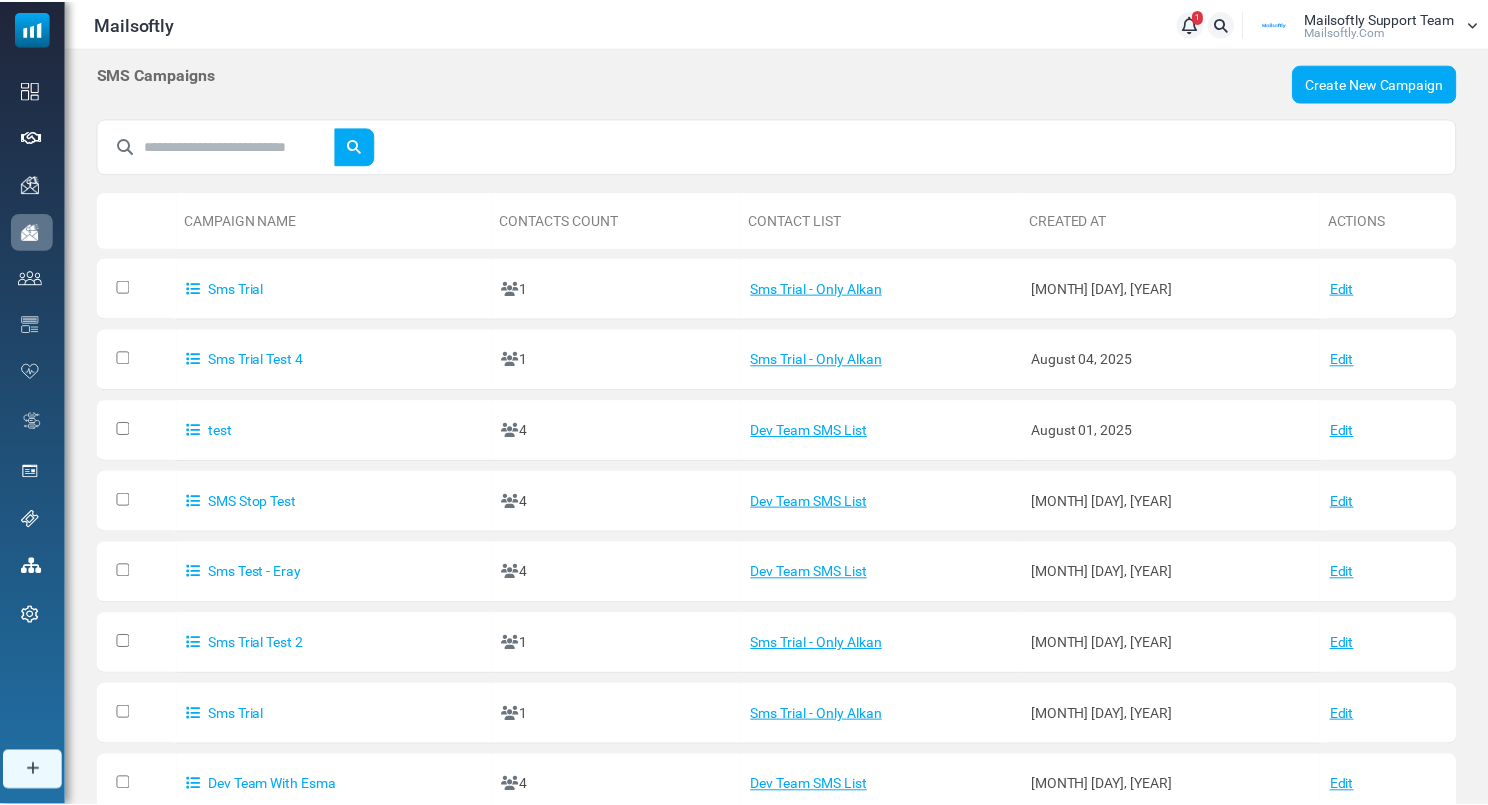 scroll, scrollTop: 0, scrollLeft: 0, axis: both 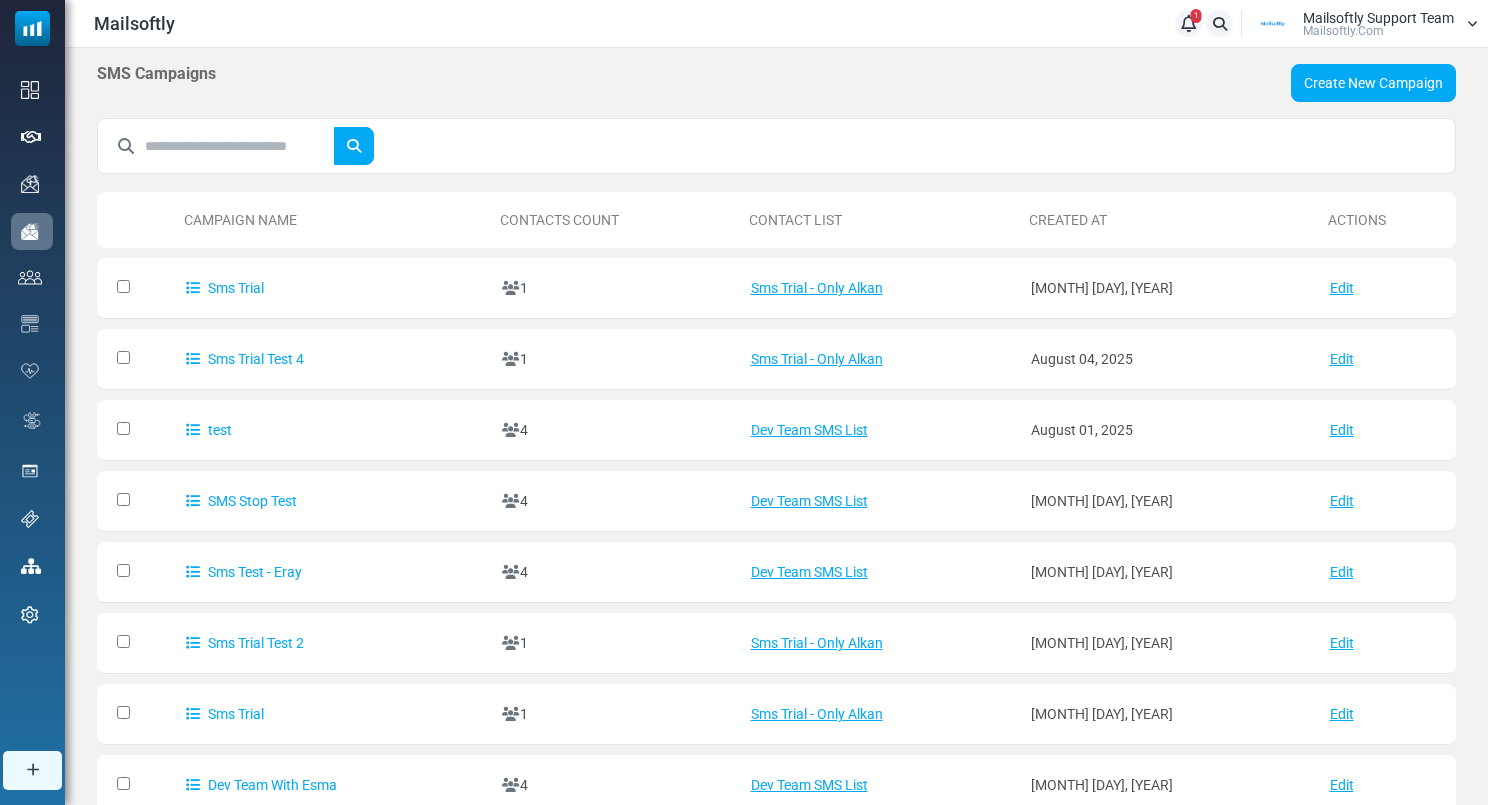click on "Create New Campaign" at bounding box center (1373, 83) 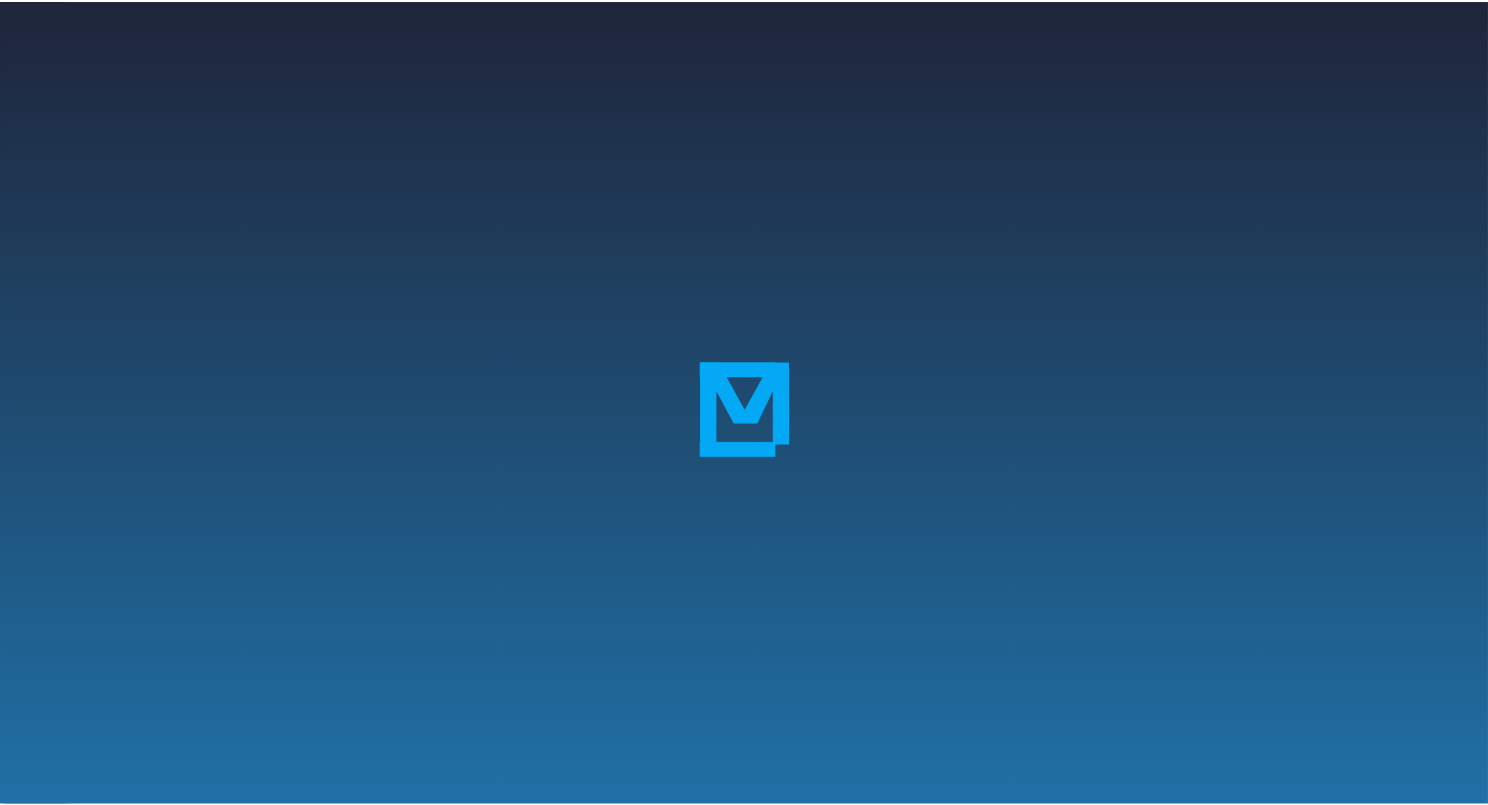 scroll, scrollTop: 0, scrollLeft: 0, axis: both 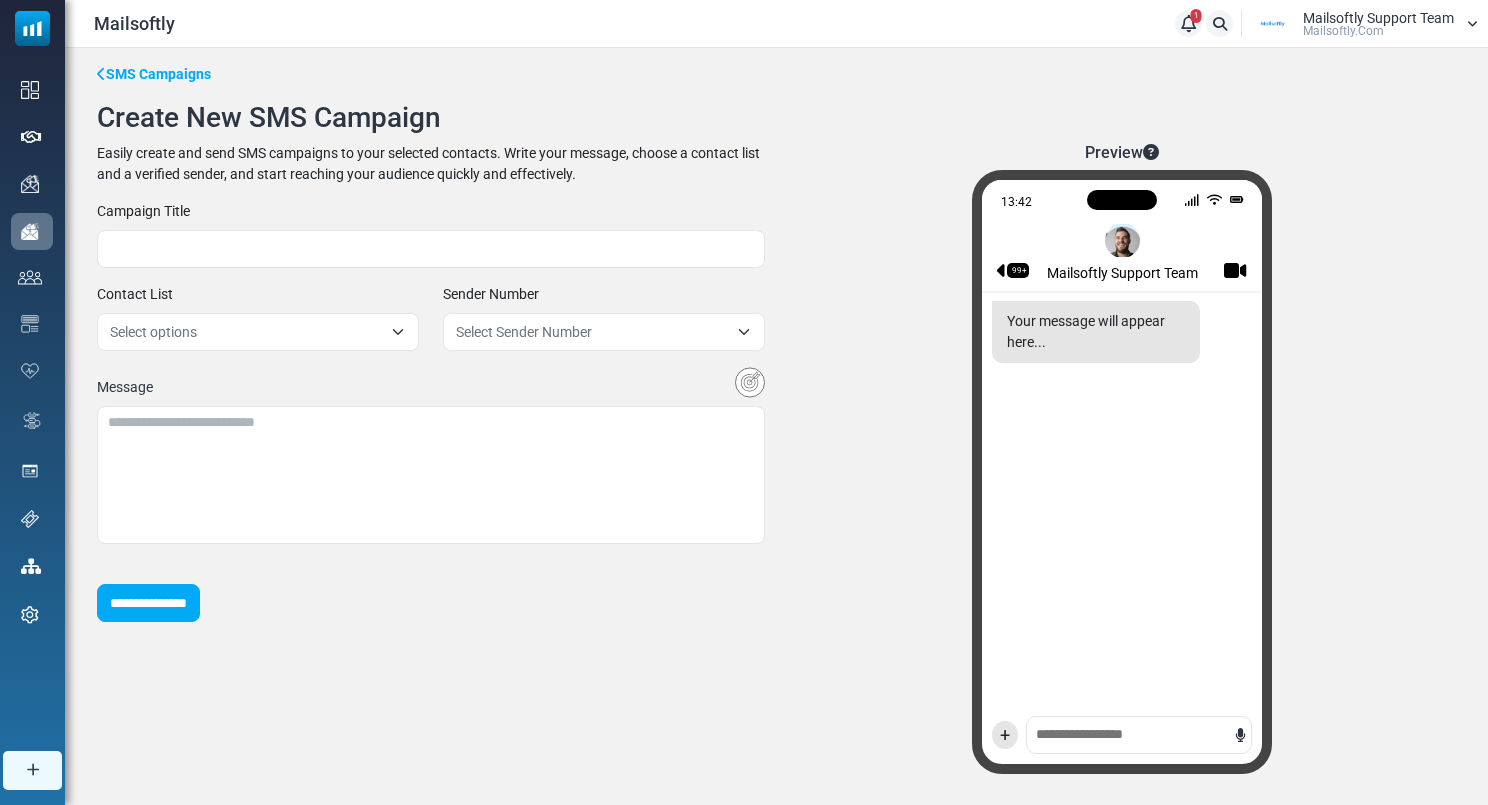 click on "Select options" at bounding box center [246, 332] 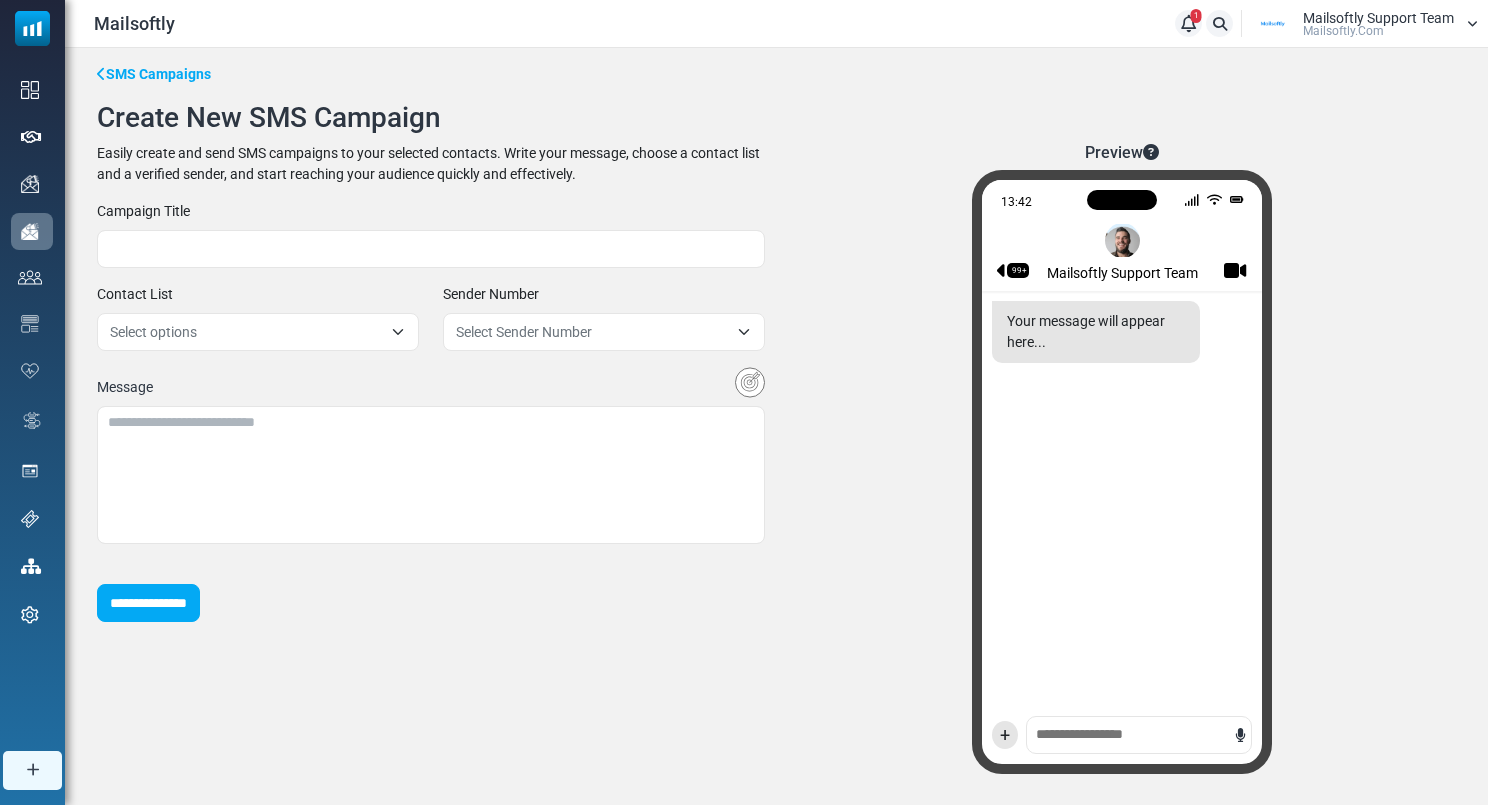 drag, startPoint x: 691, startPoint y: 108, endPoint x: 679, endPoint y: 130, distance: 25.059929 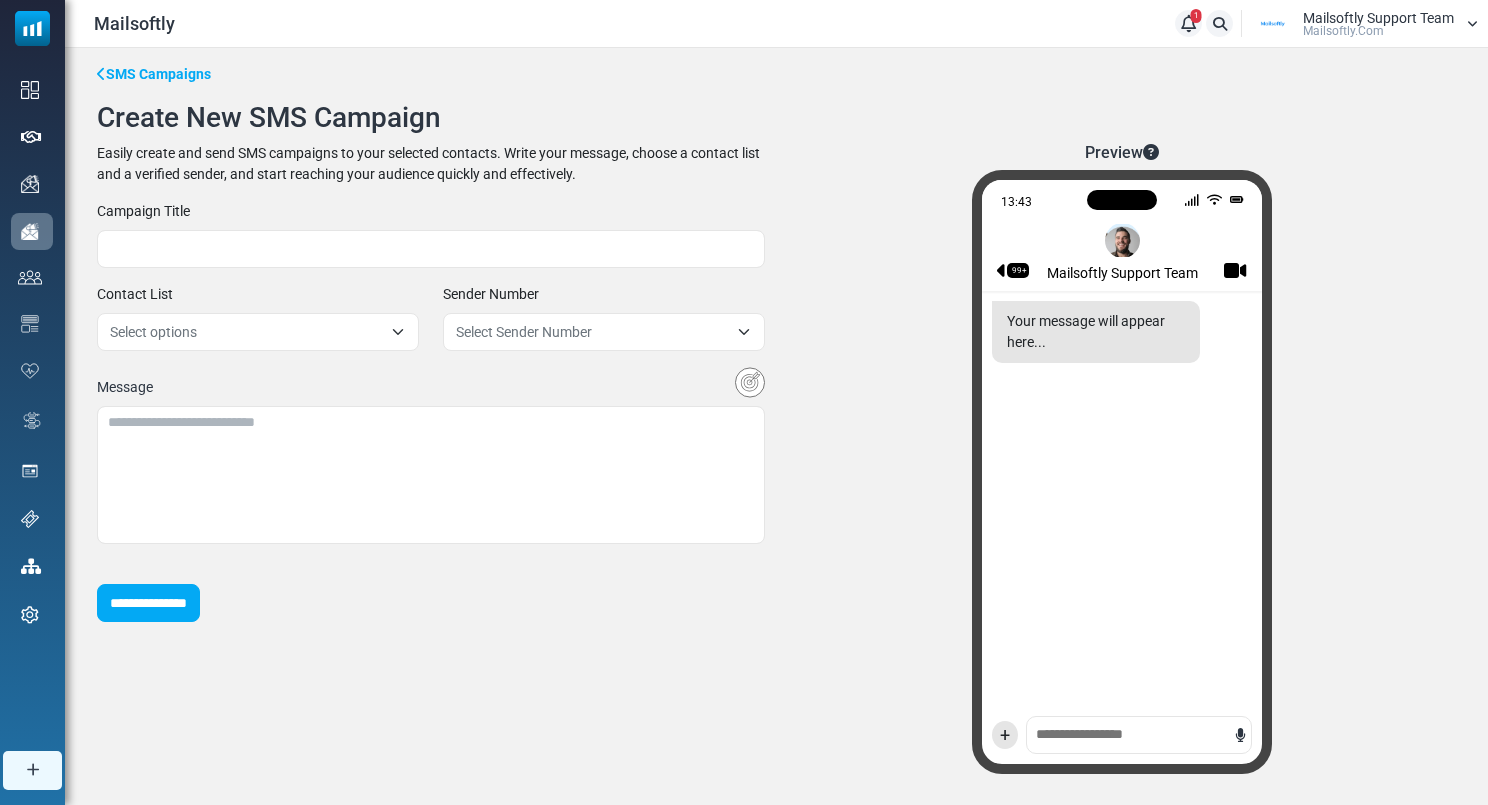 click on "Preview
13:43
99+
Mailsoftly Support Team
Your message will appear here...
That sounds Great! I'll Check it out 👍" at bounding box center [1123, 466] 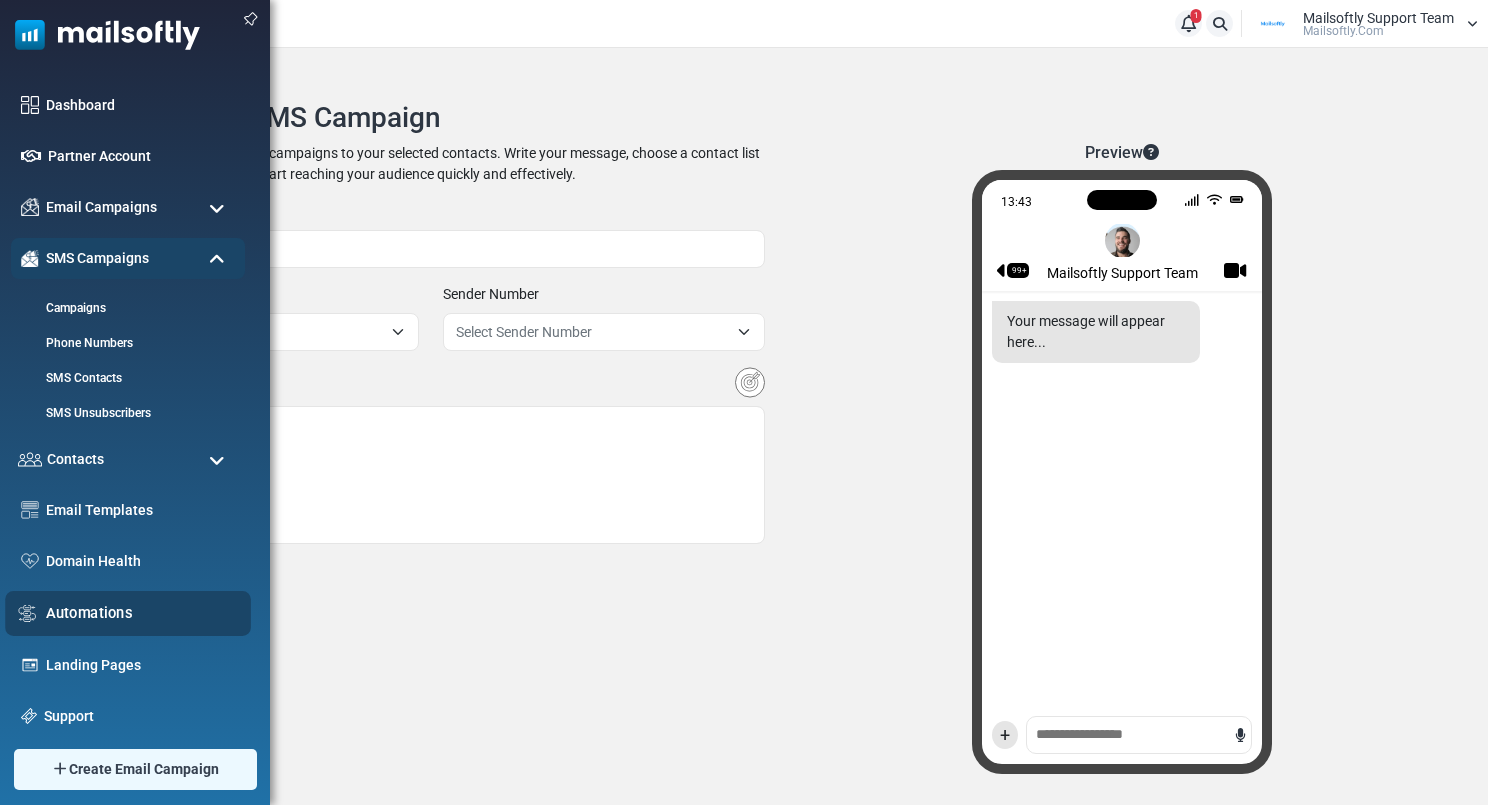 click on "Automations" at bounding box center [143, 613] 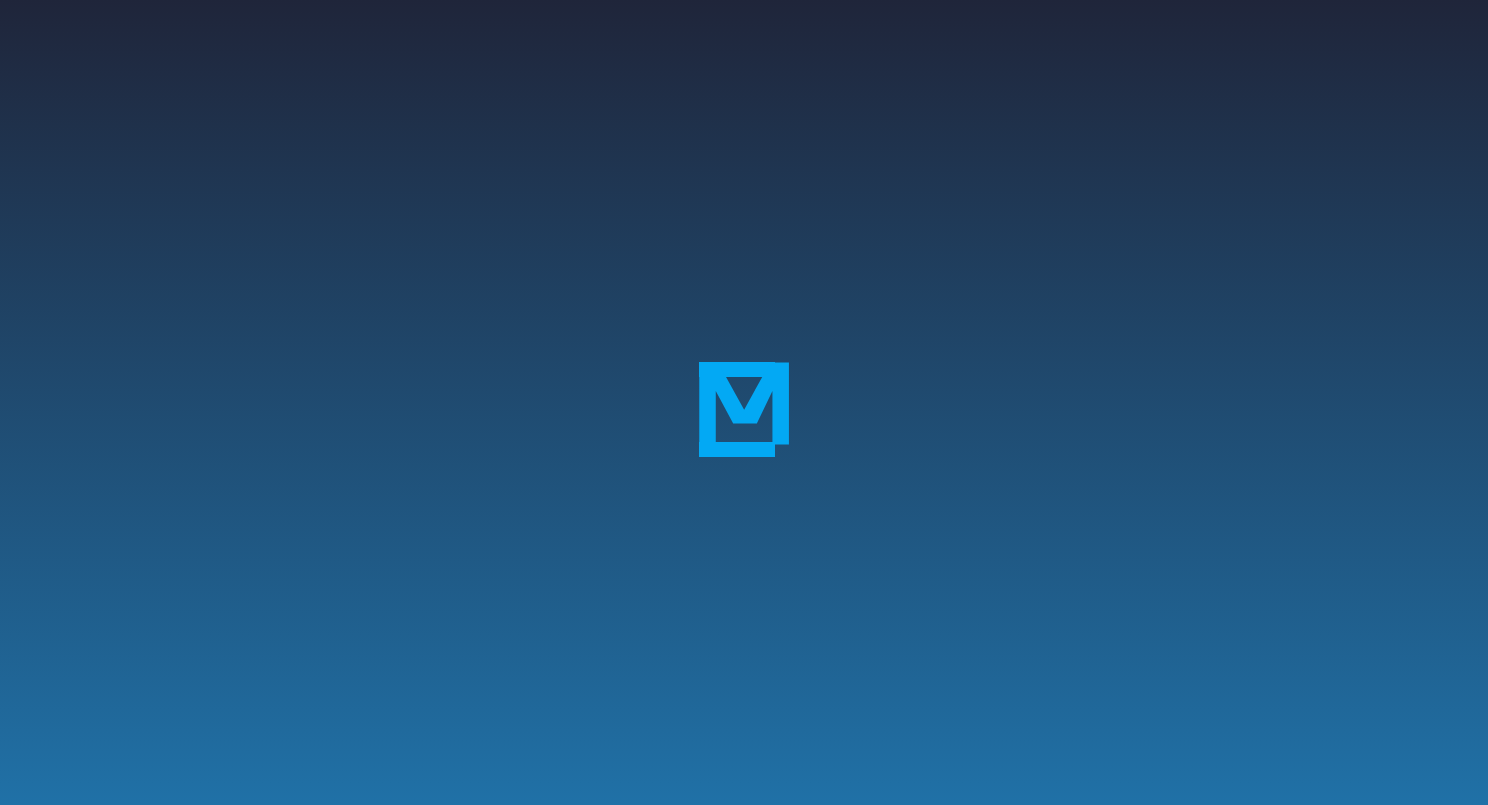 scroll, scrollTop: 0, scrollLeft: 0, axis: both 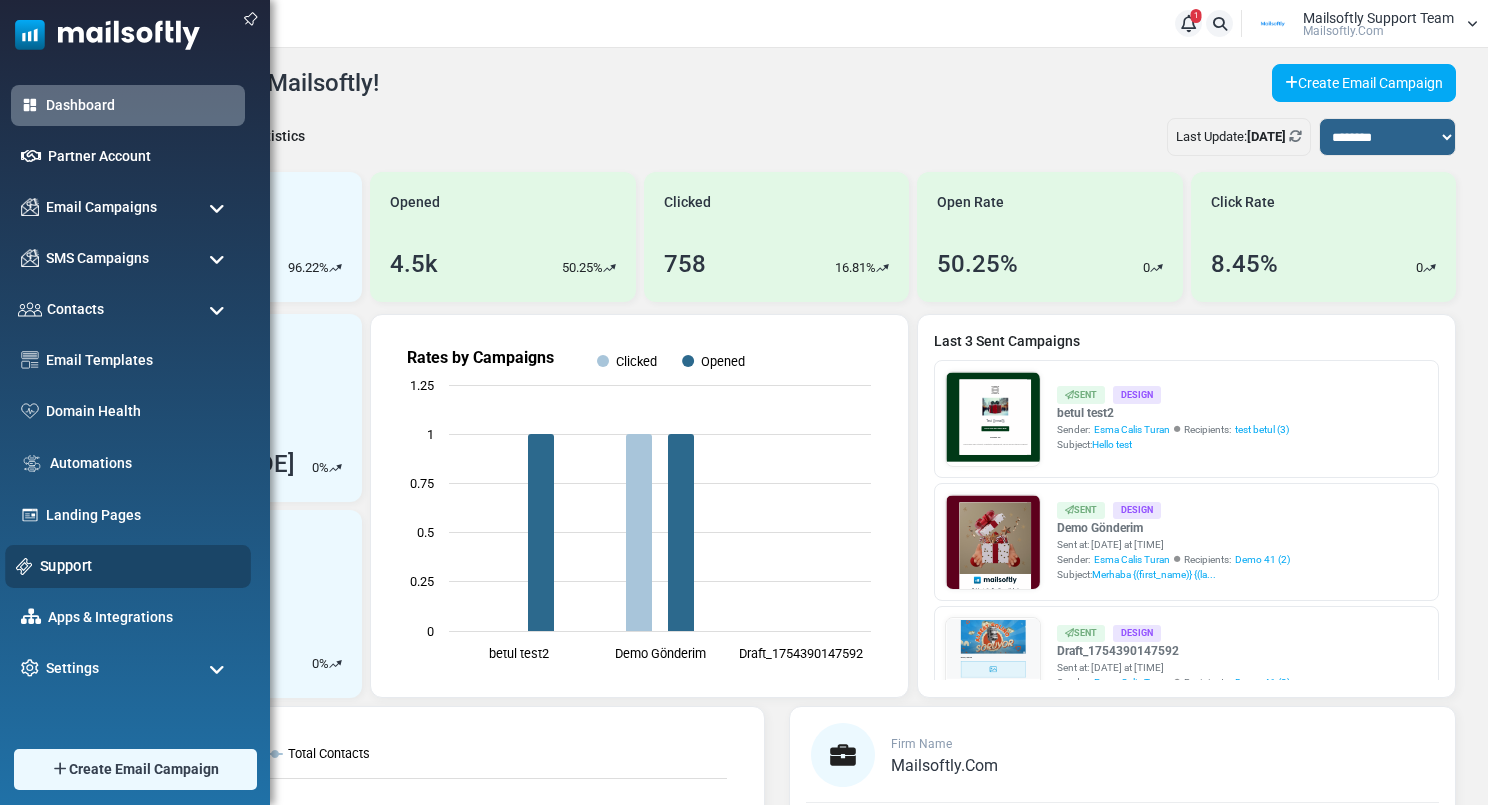 click on "Support" at bounding box center [140, 566] 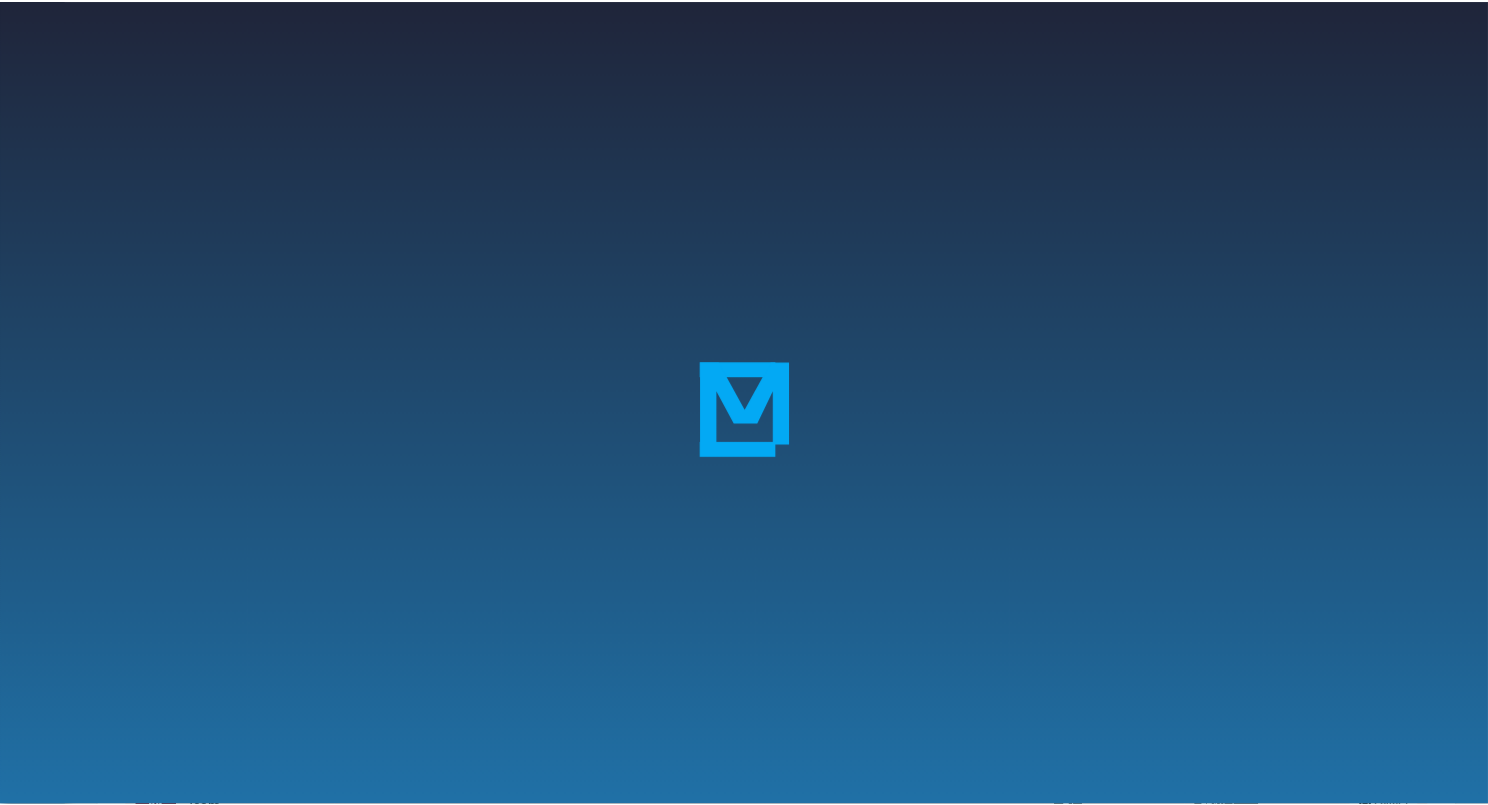scroll, scrollTop: 0, scrollLeft: 0, axis: both 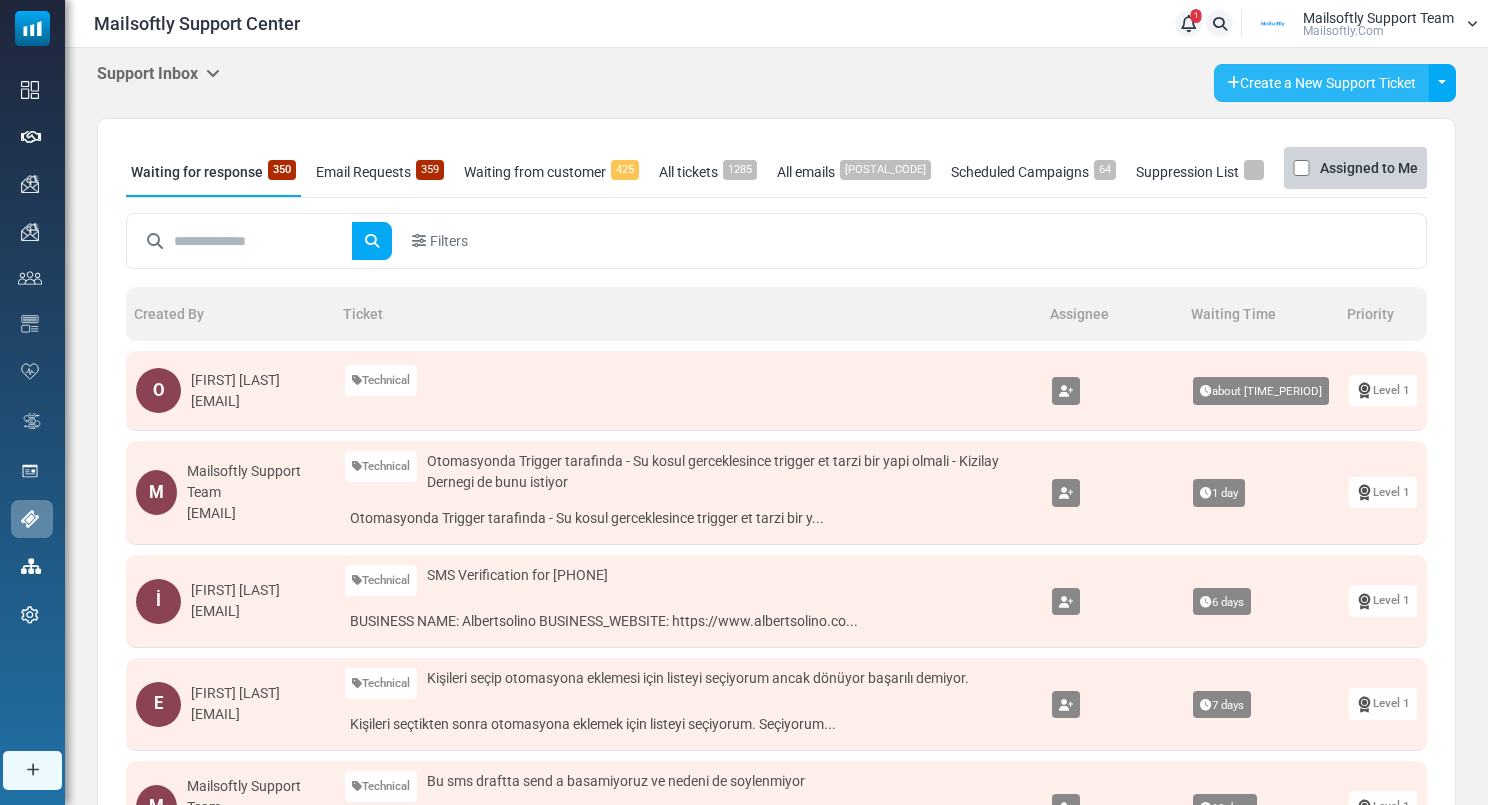 click on "Create a New Support Ticket" at bounding box center [1321, 83] 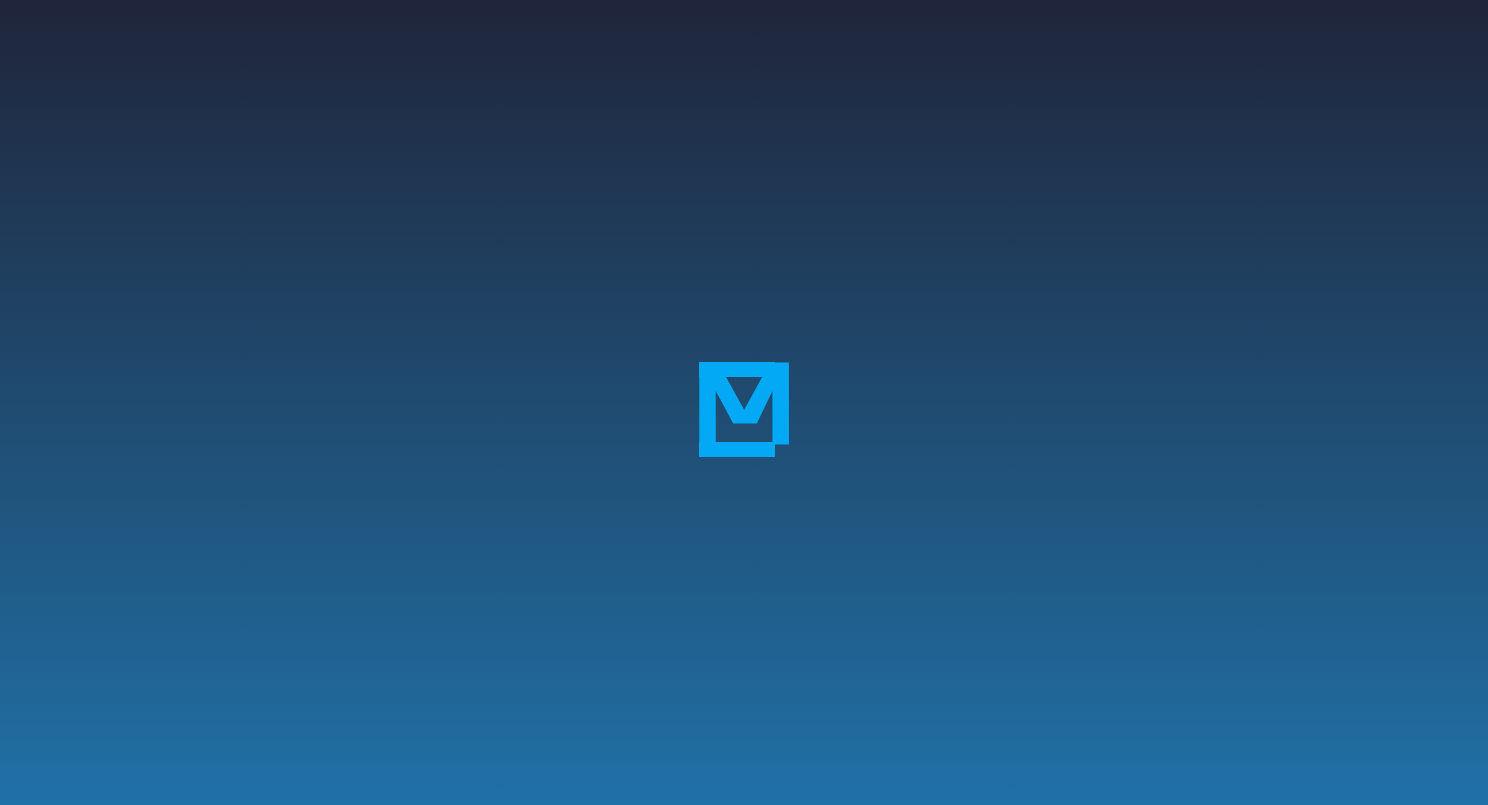 scroll, scrollTop: 0, scrollLeft: 0, axis: both 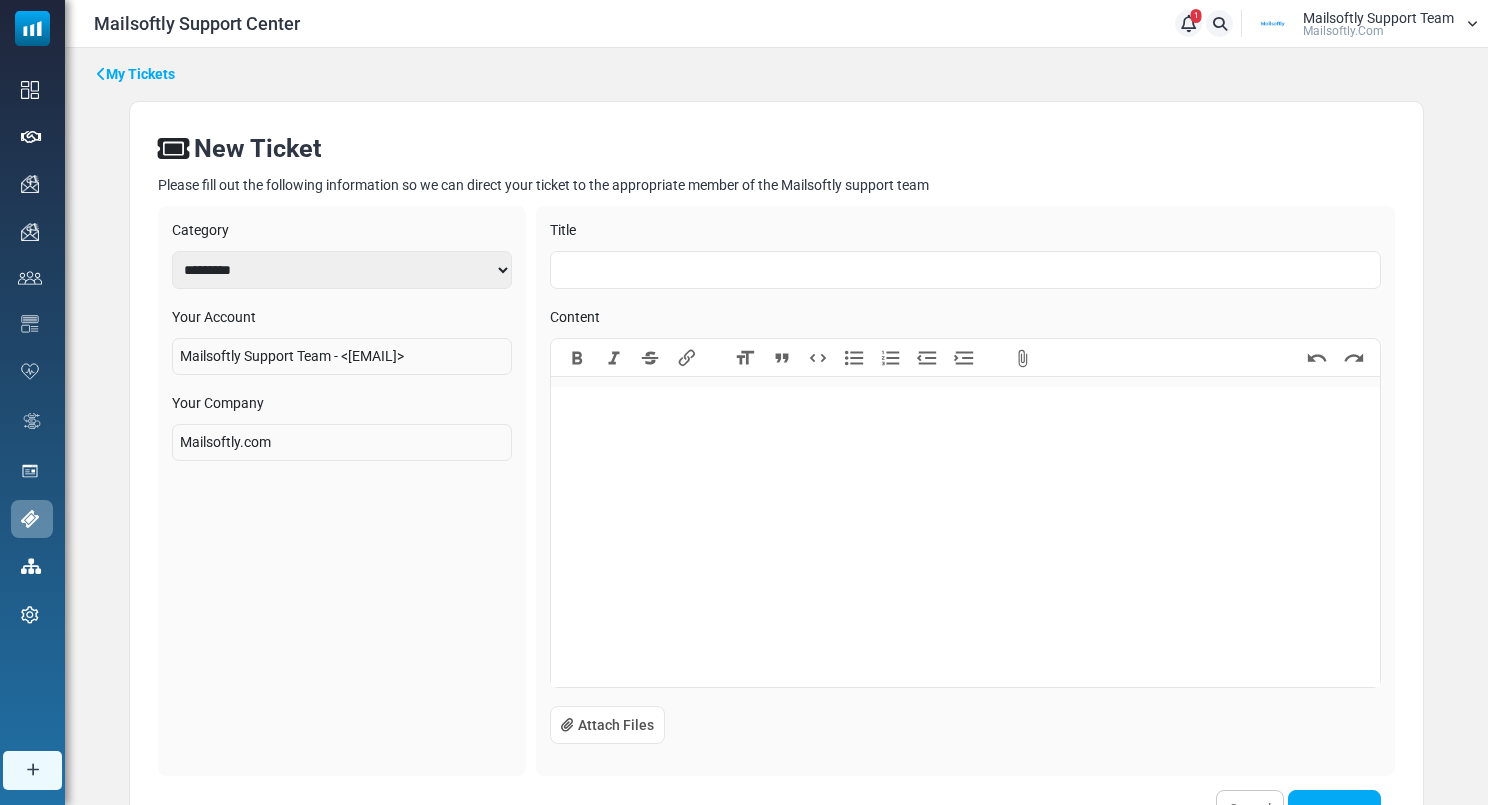 click at bounding box center [965, 270] 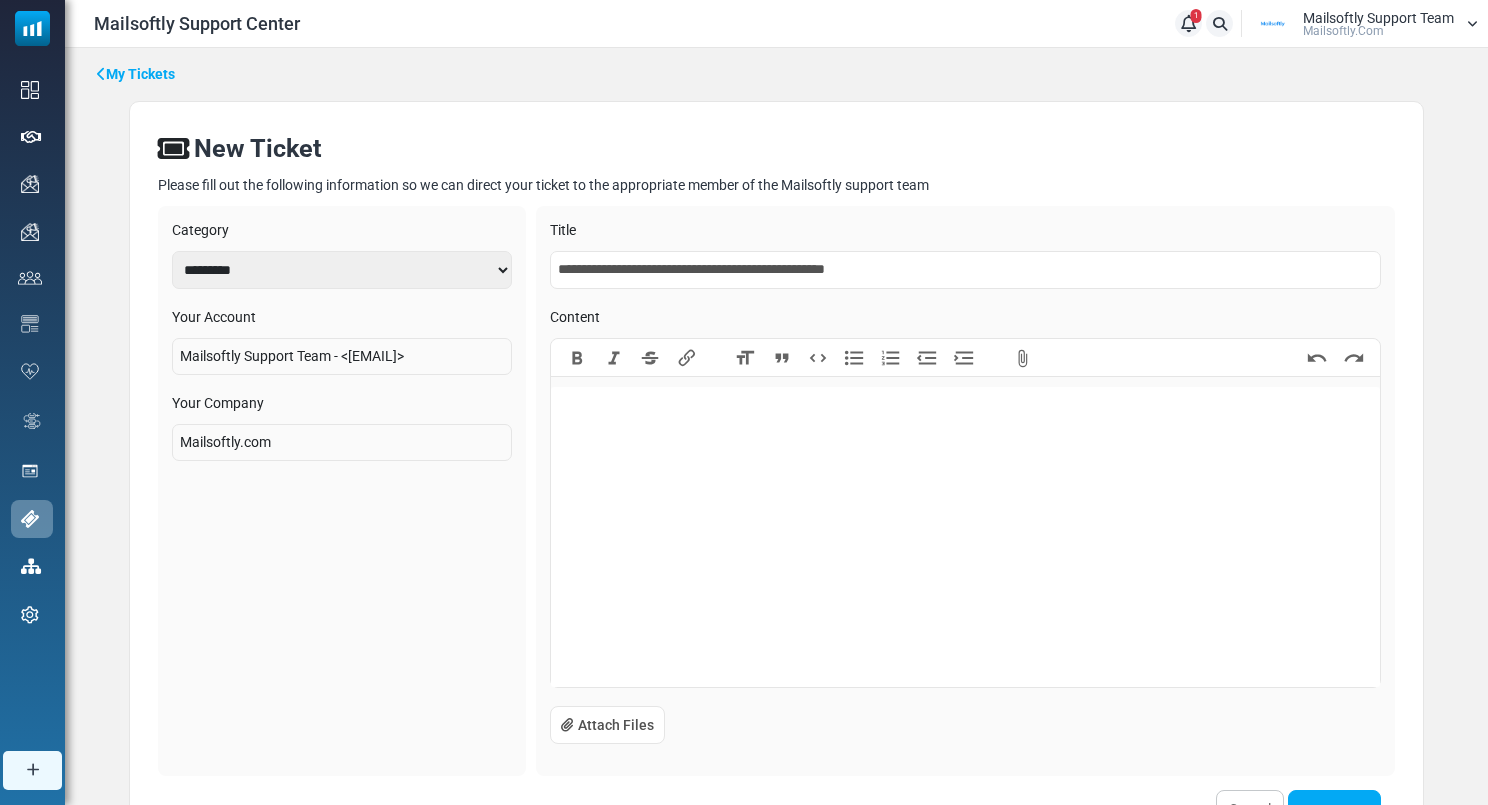 click on "**********" at bounding box center (965, 270) 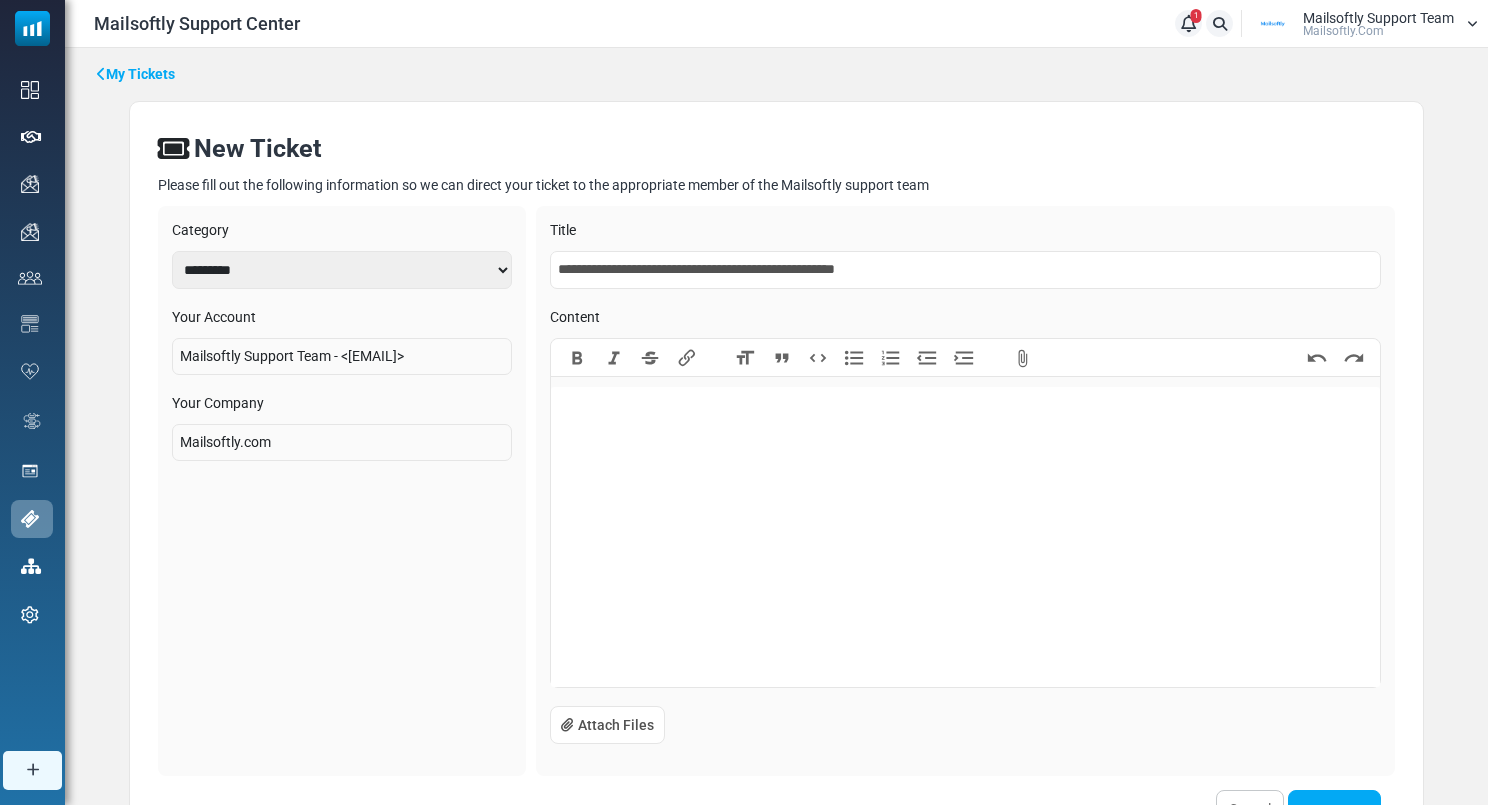 click on "**********" at bounding box center [965, 270] 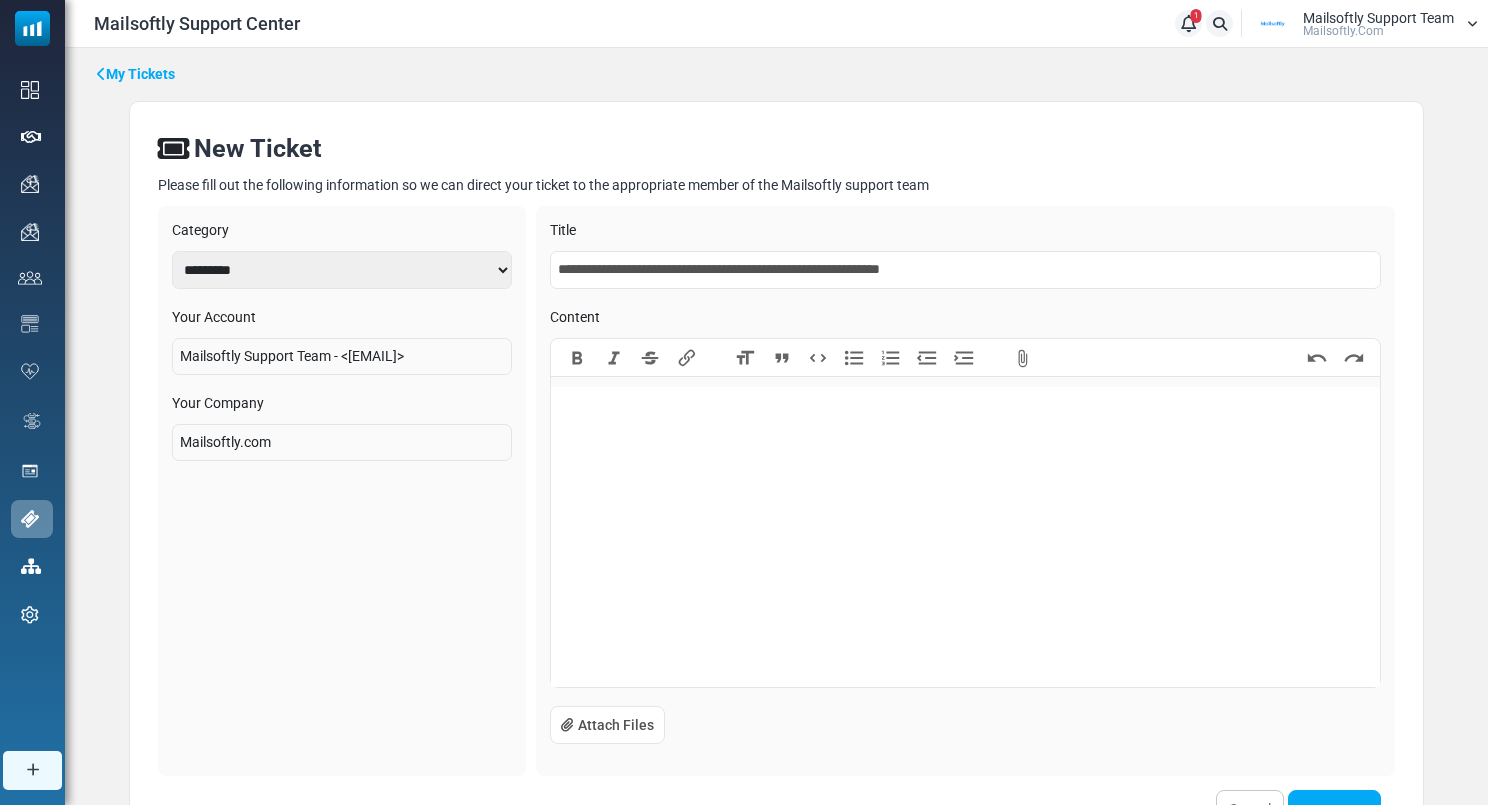 drag, startPoint x: 975, startPoint y: 276, endPoint x: 473, endPoint y: 276, distance: 502 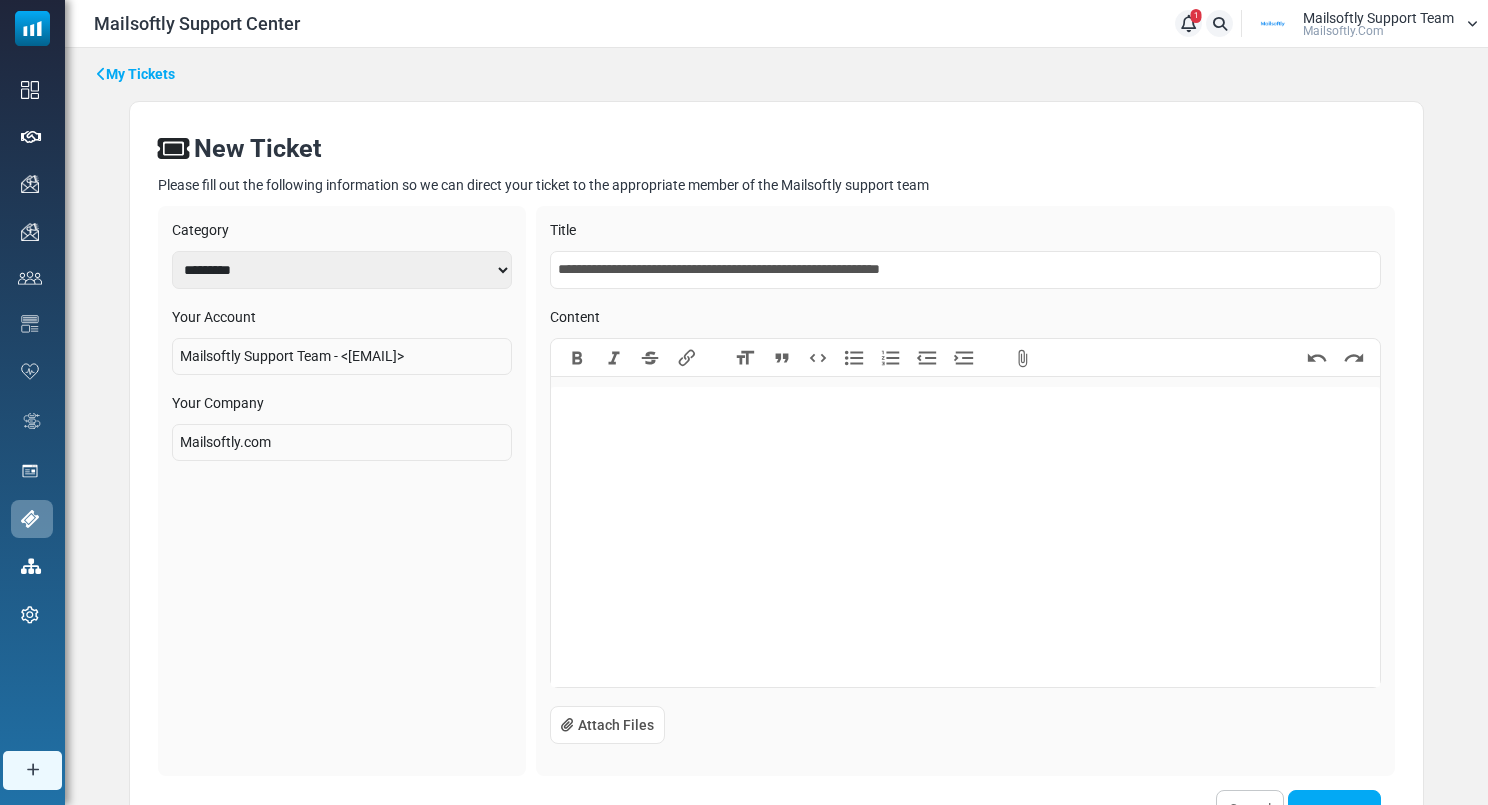 type on "**********" 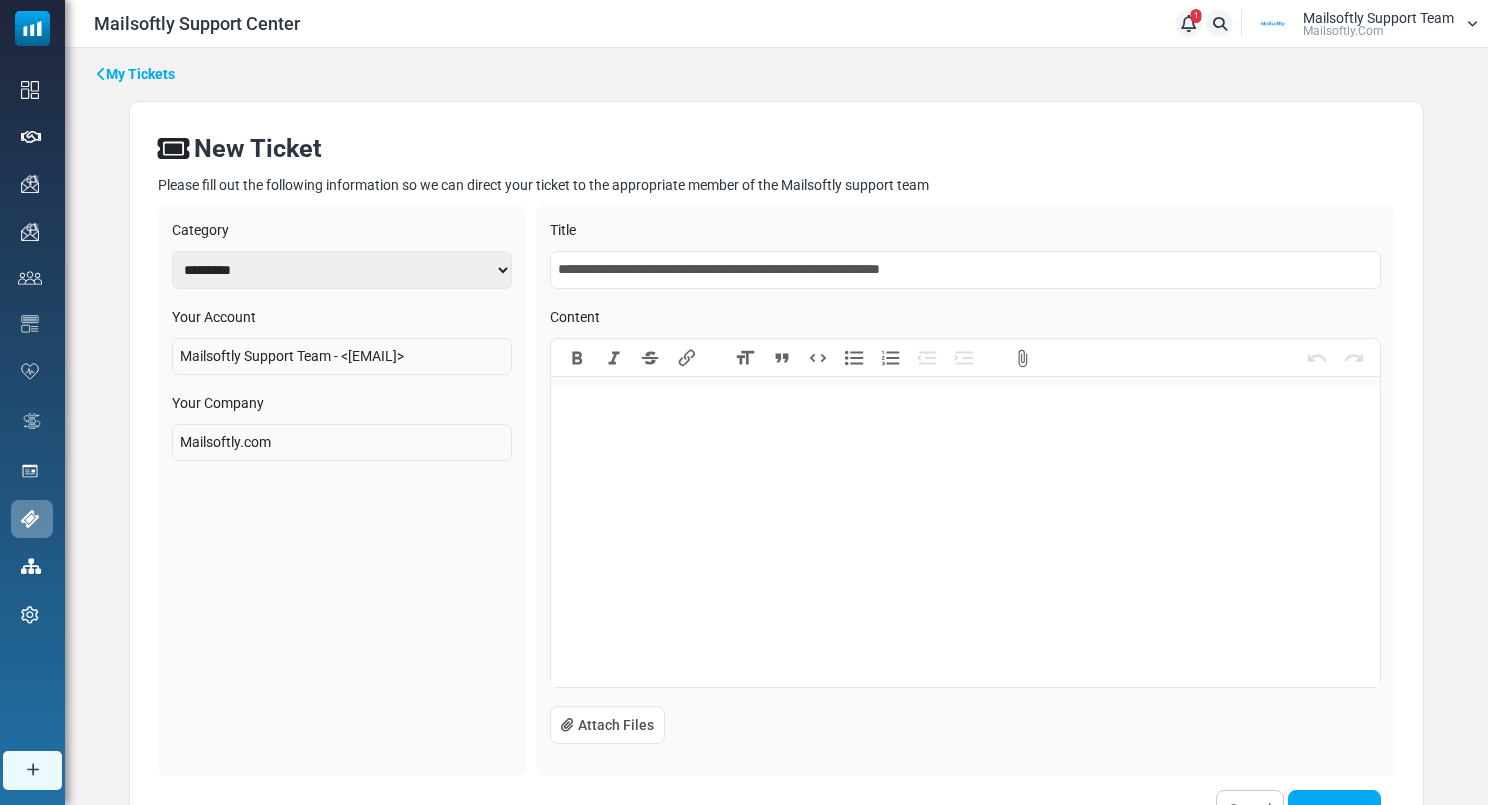 click at bounding box center (965, 537) 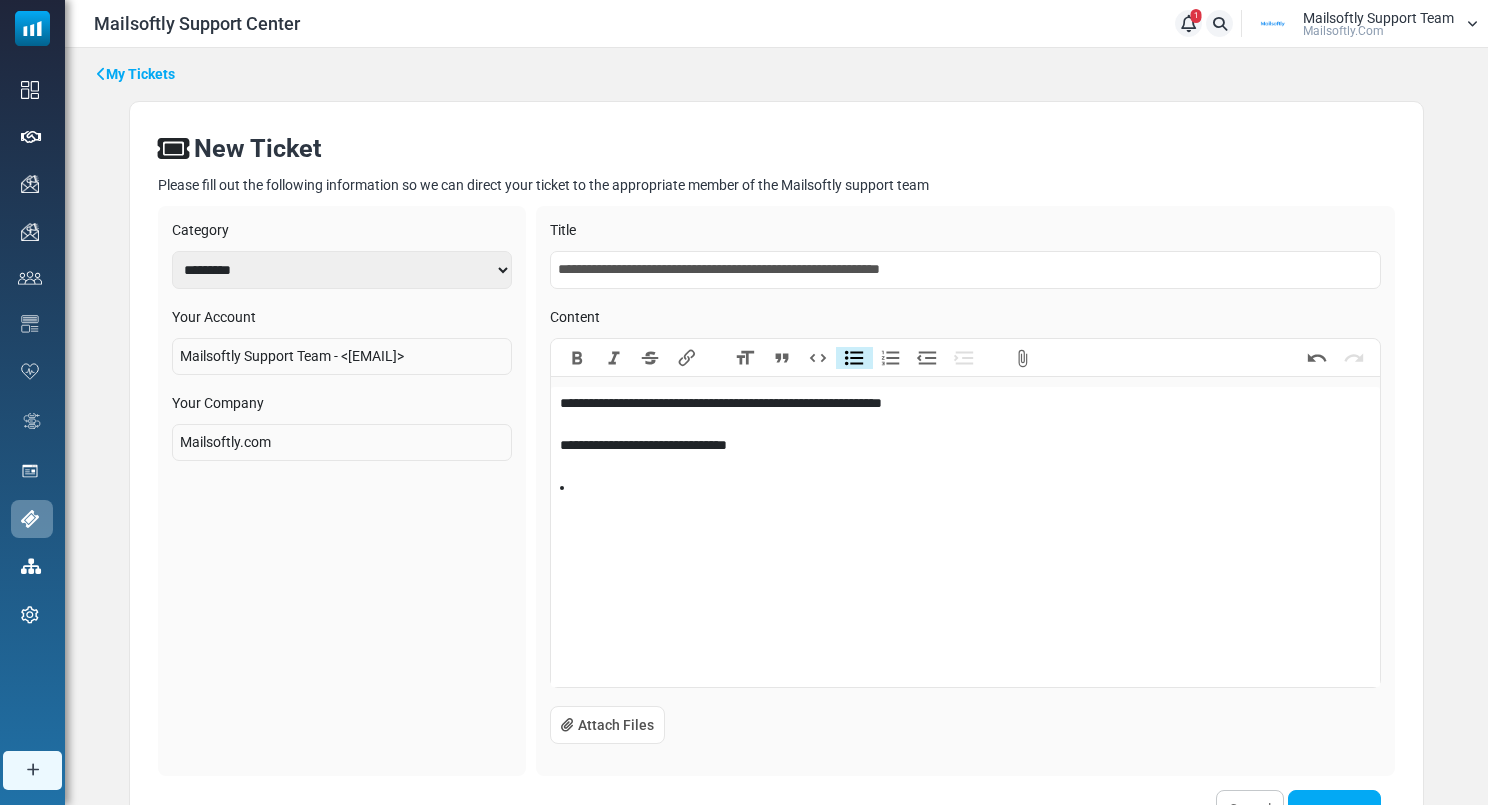 click on "Bullets" at bounding box center [854, 358] 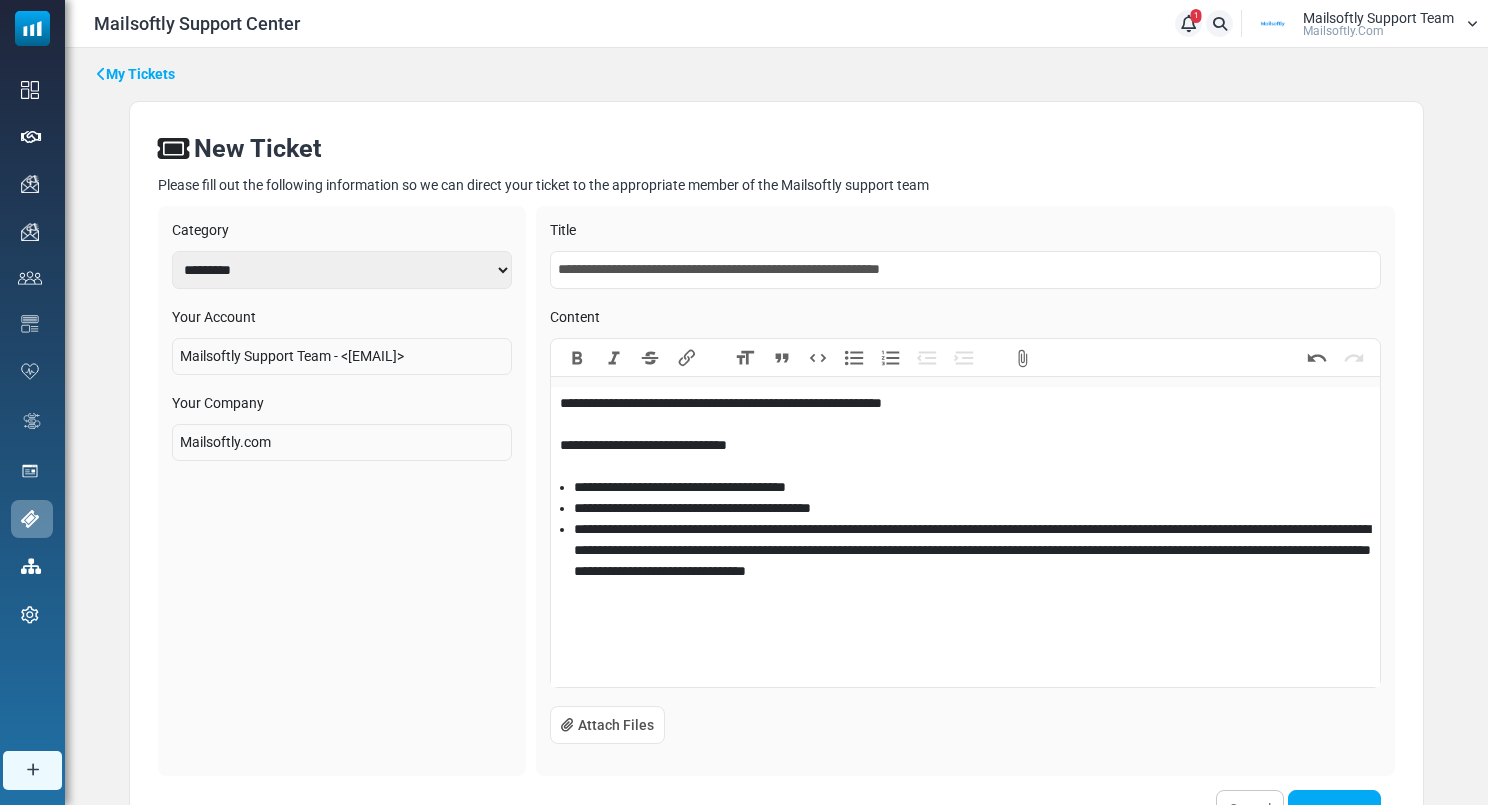 click on "**********" at bounding box center [973, 550] 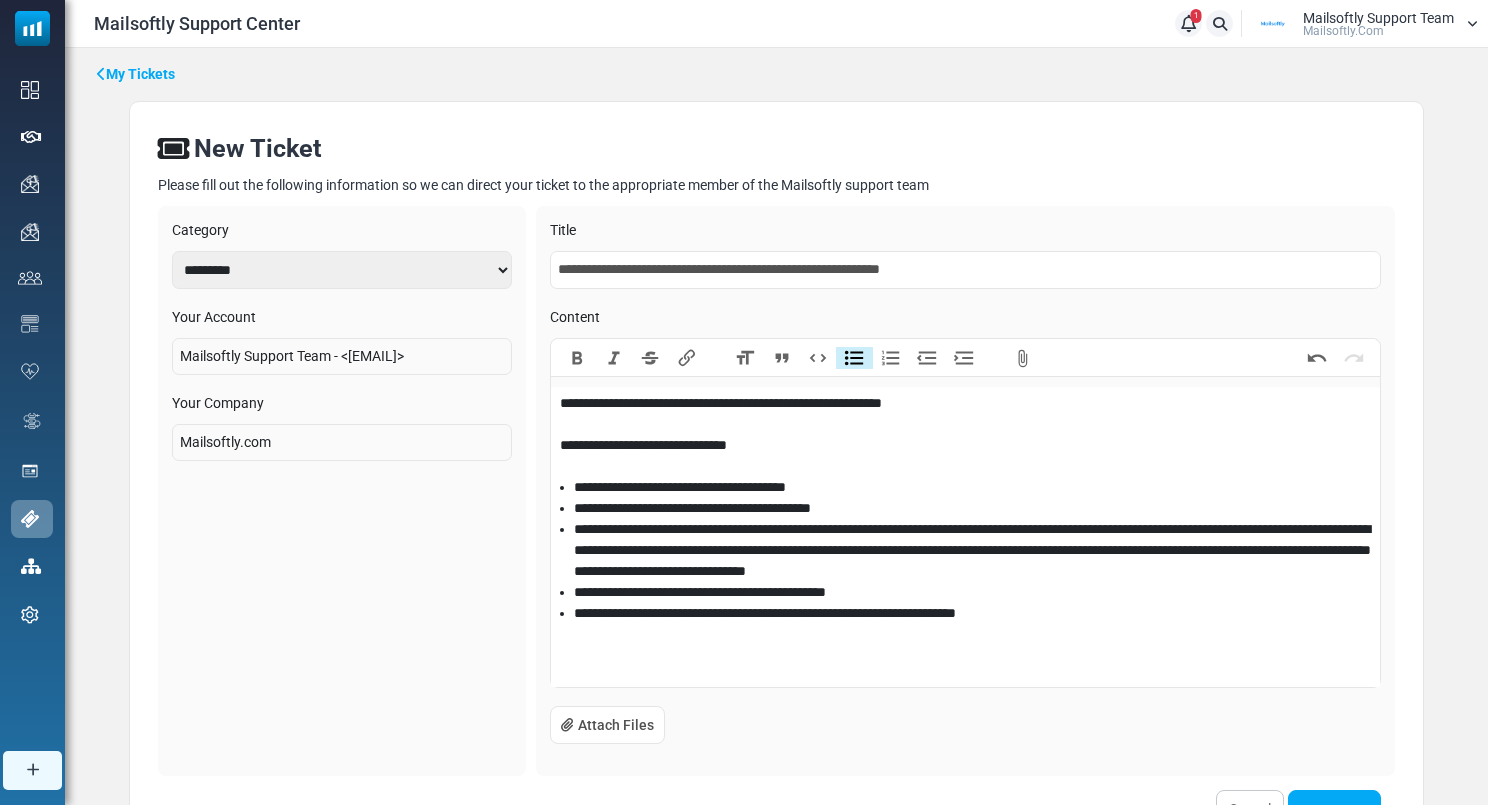 click on "**********" at bounding box center [973, 613] 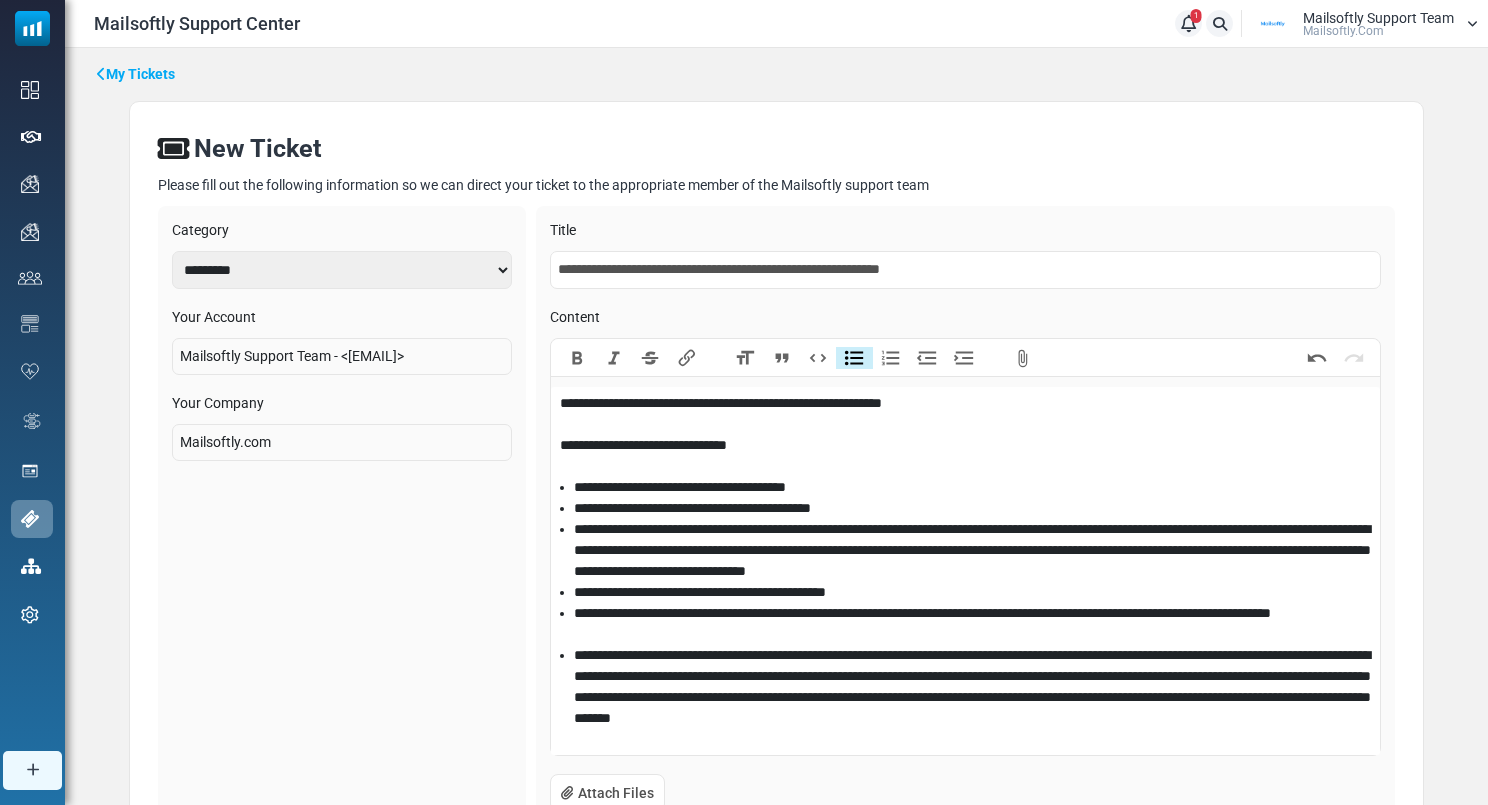 type on "**********" 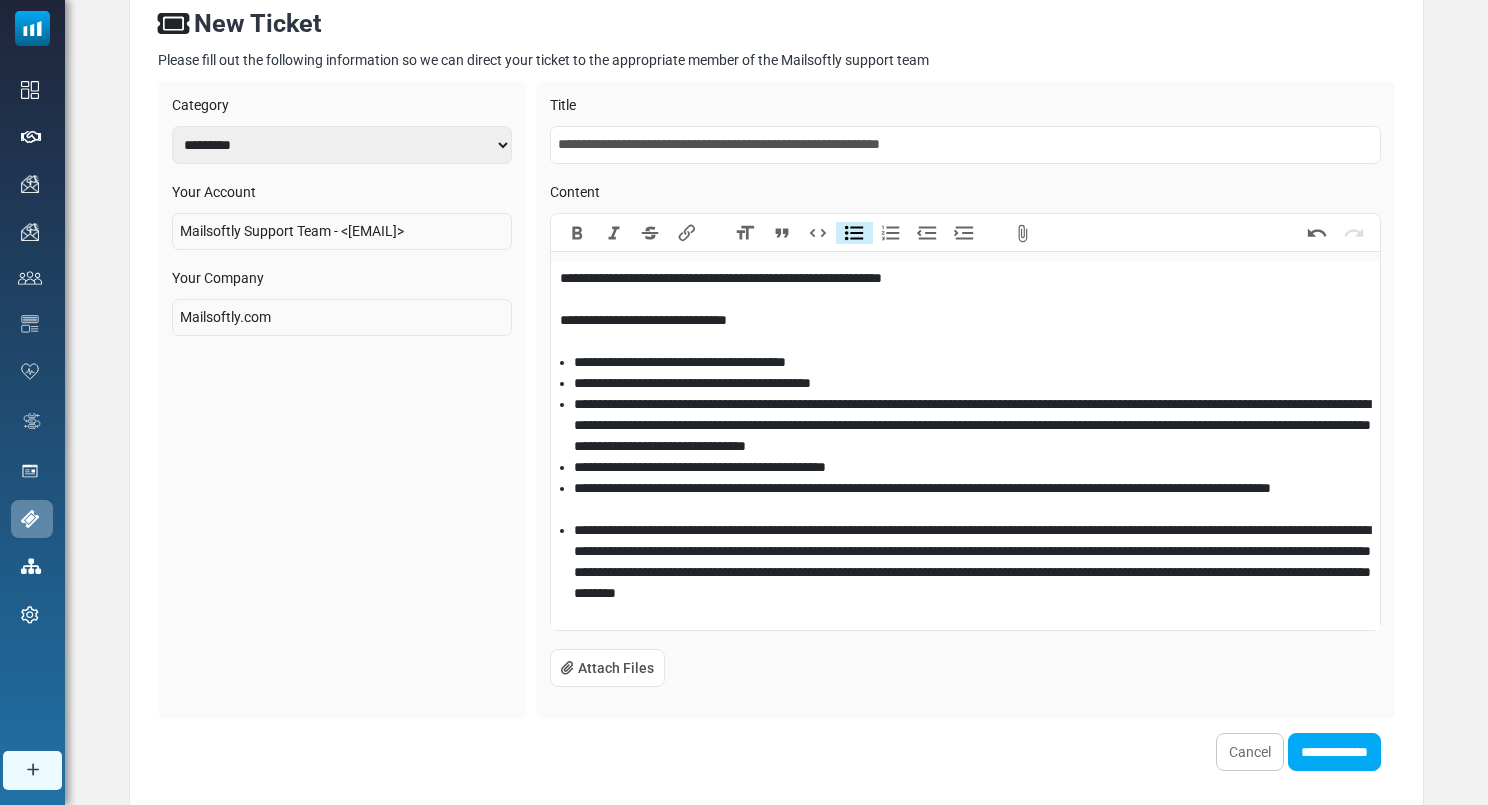 scroll, scrollTop: 202, scrollLeft: 0, axis: vertical 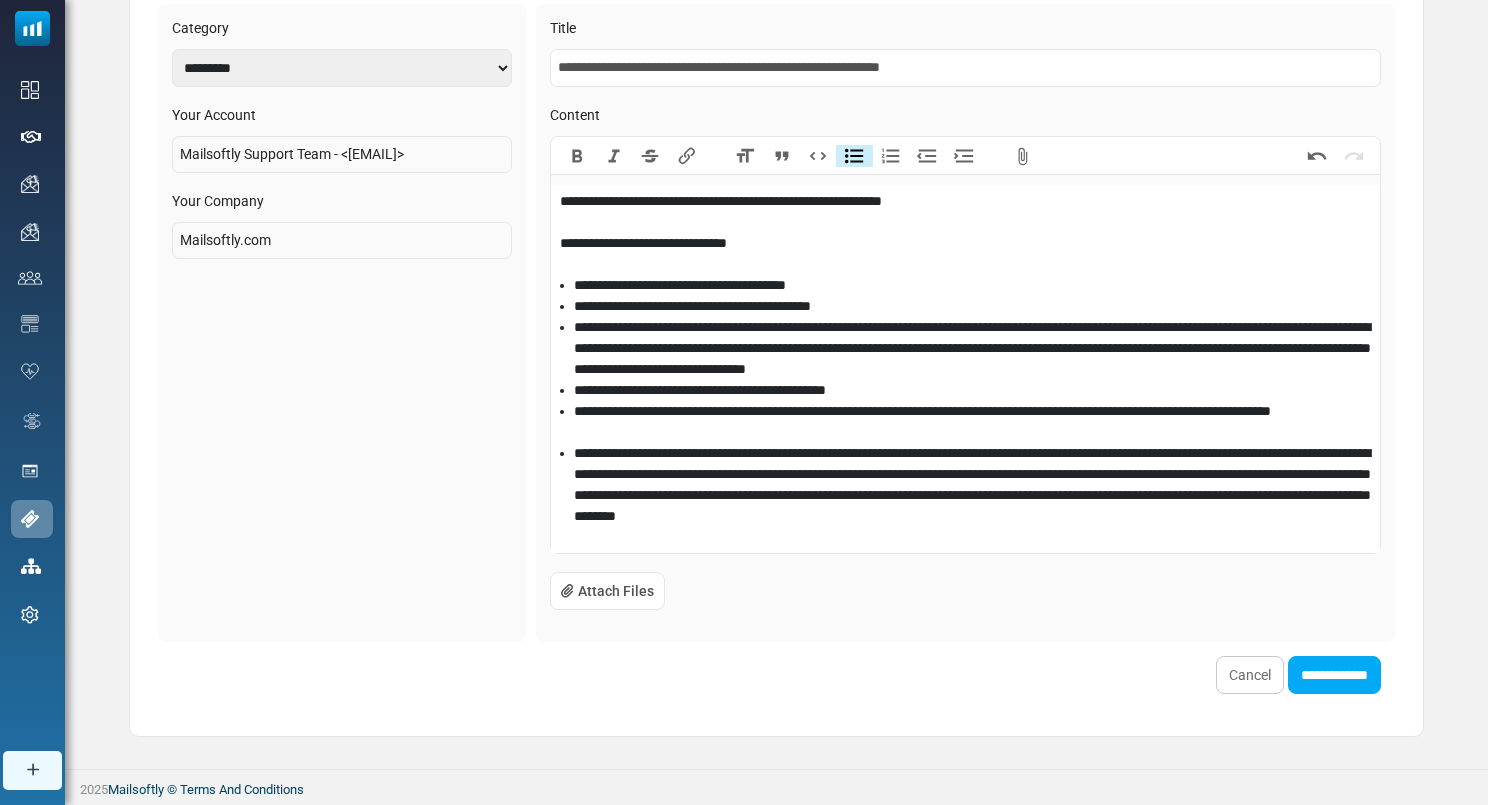 click on "**********" at bounding box center [1334, 675] 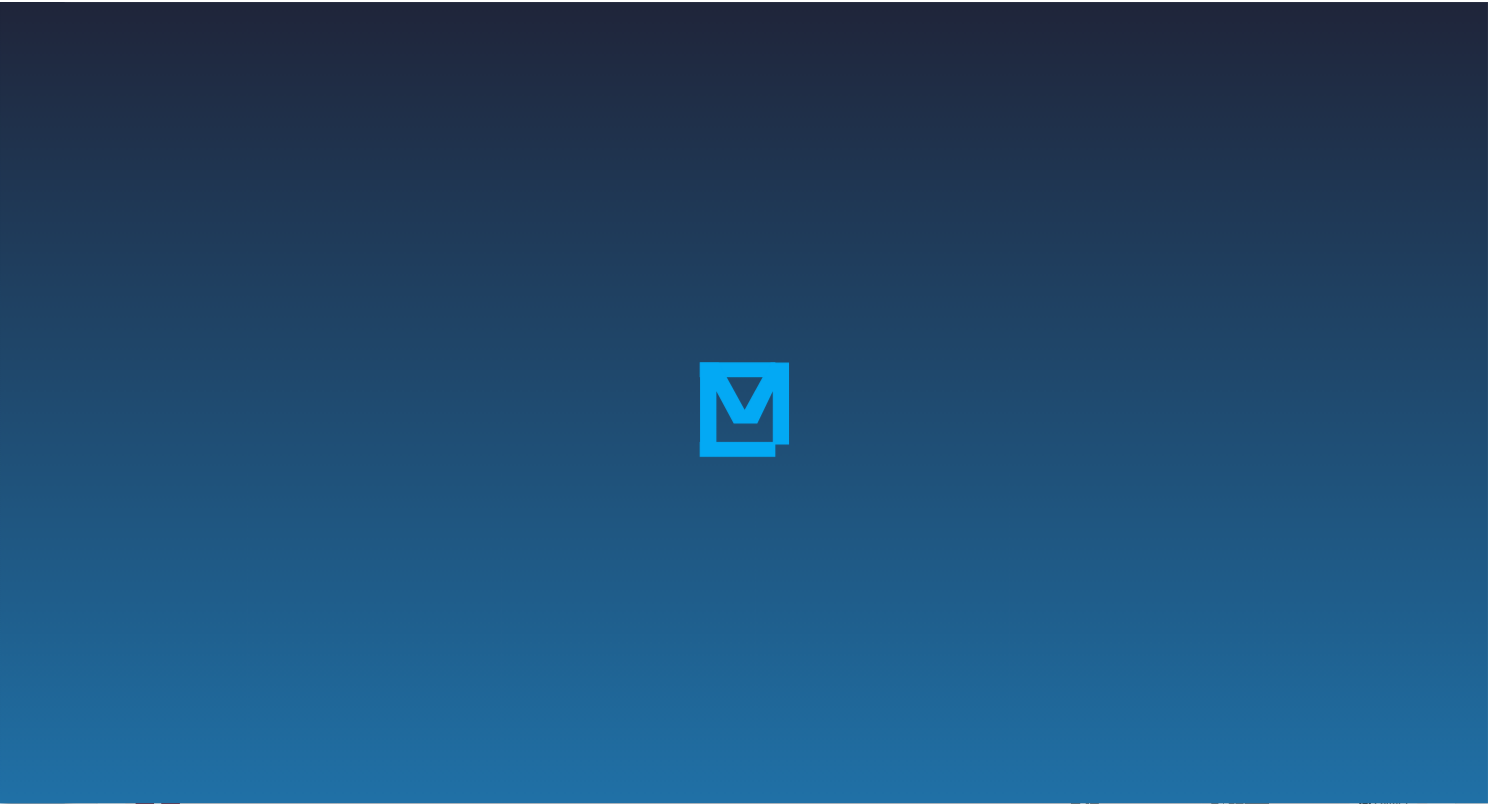 scroll, scrollTop: 0, scrollLeft: 0, axis: both 